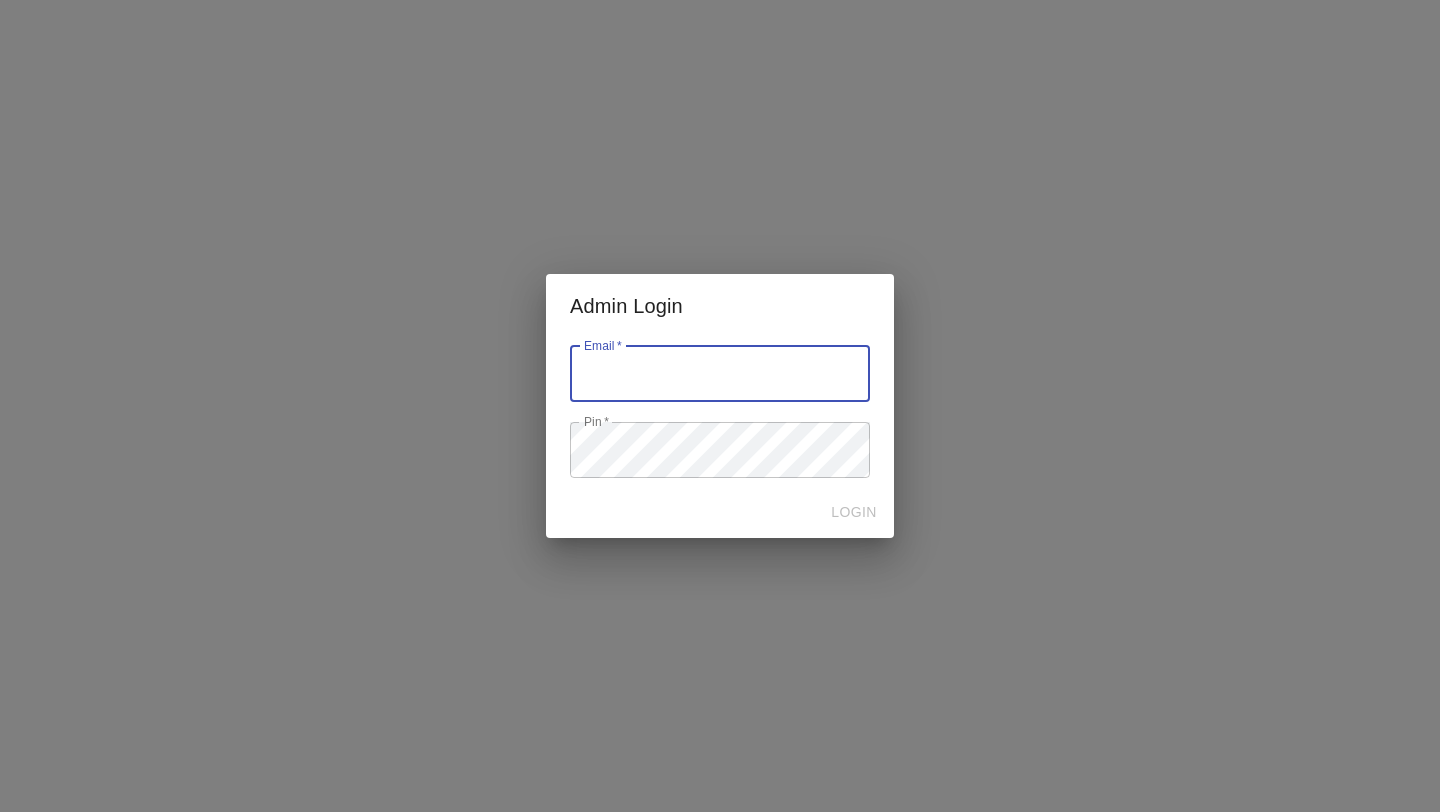 scroll, scrollTop: 0, scrollLeft: 0, axis: both 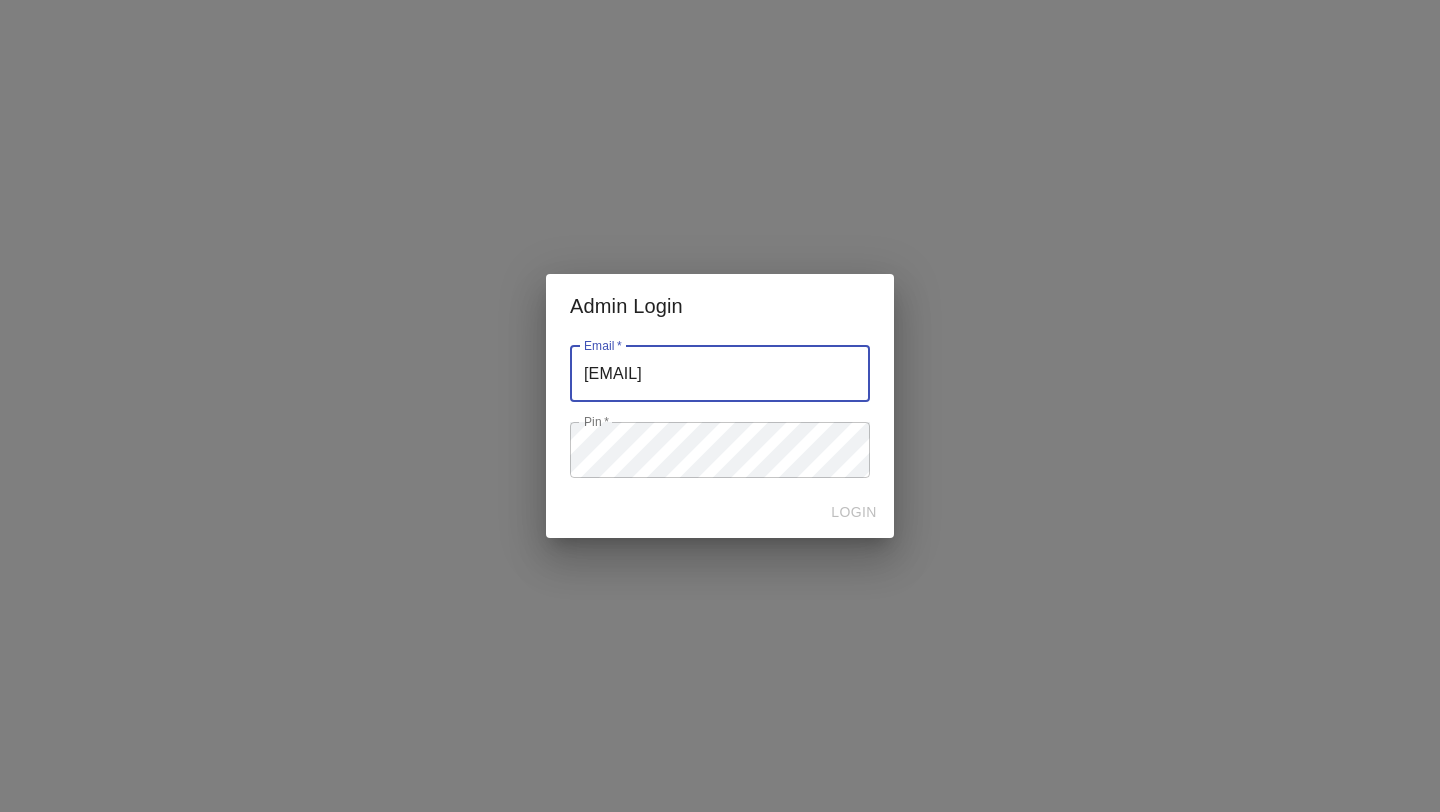 click at bounding box center [720, 374] 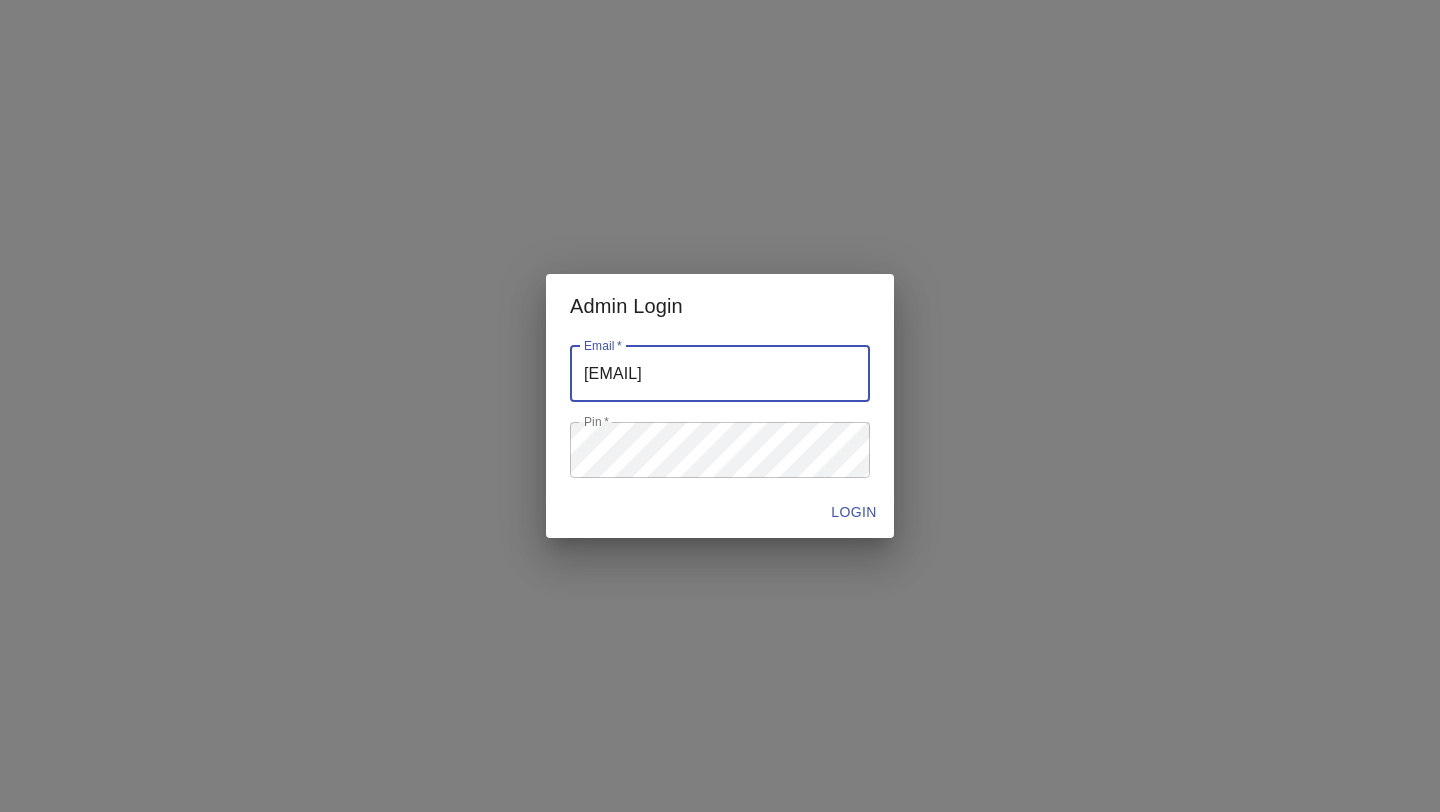type on "jutamas.yaiimaijn@gmail.com" 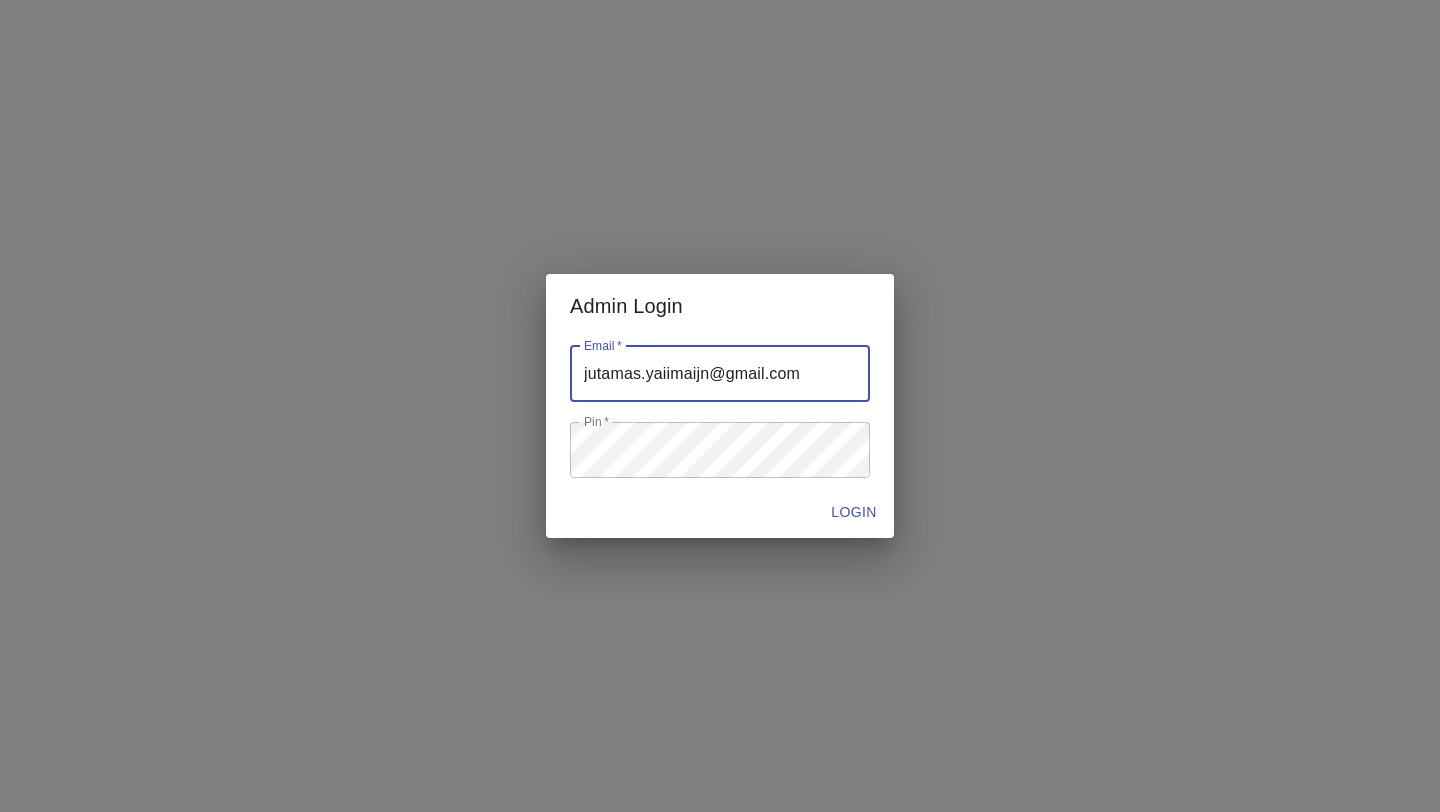 click on "LOGIN" at bounding box center (854, 512) 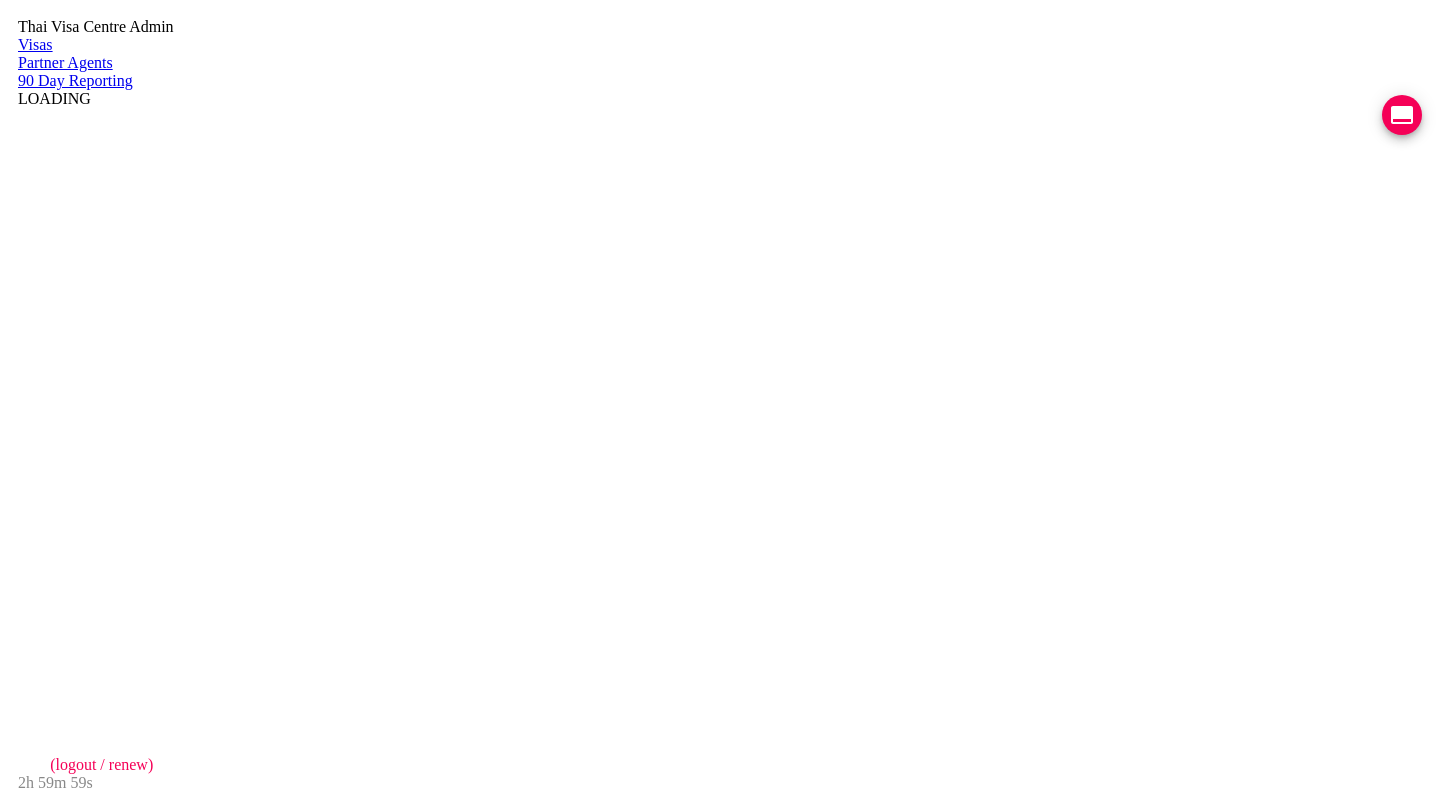 scroll, scrollTop: 0, scrollLeft: 0, axis: both 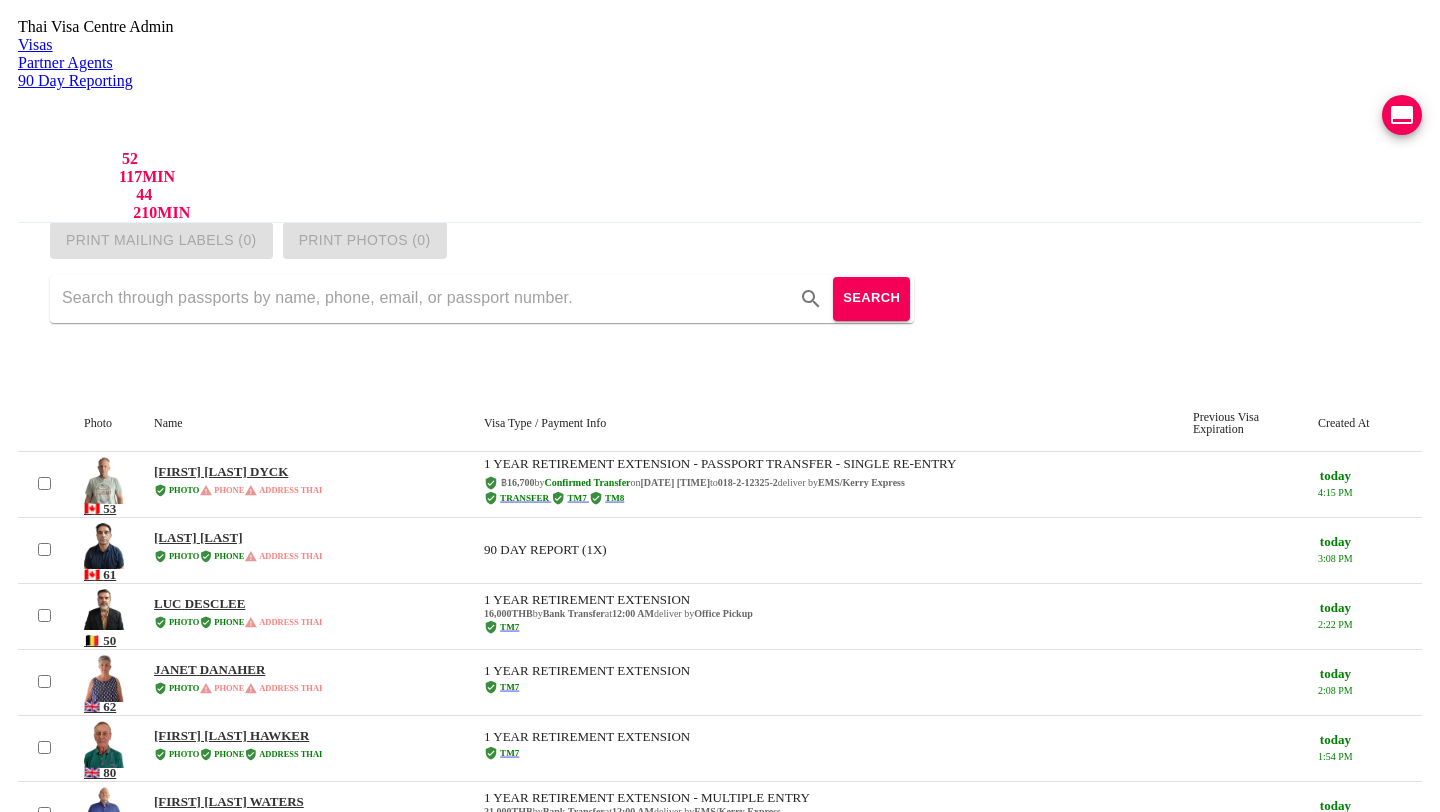 click at bounding box center (1402, 115) 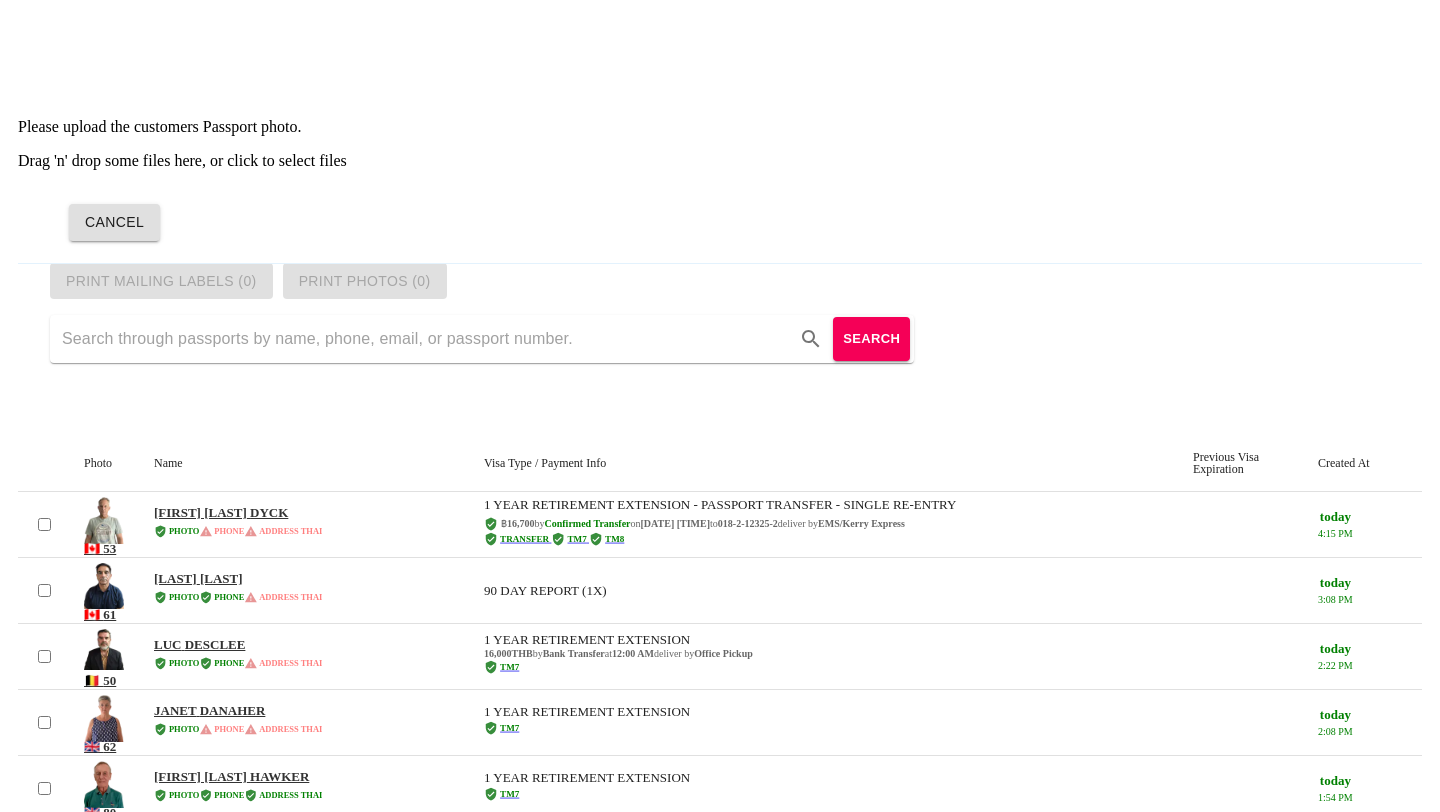 click on "Drag 'n' drop some files here, or click to select files" at bounding box center (720, 161) 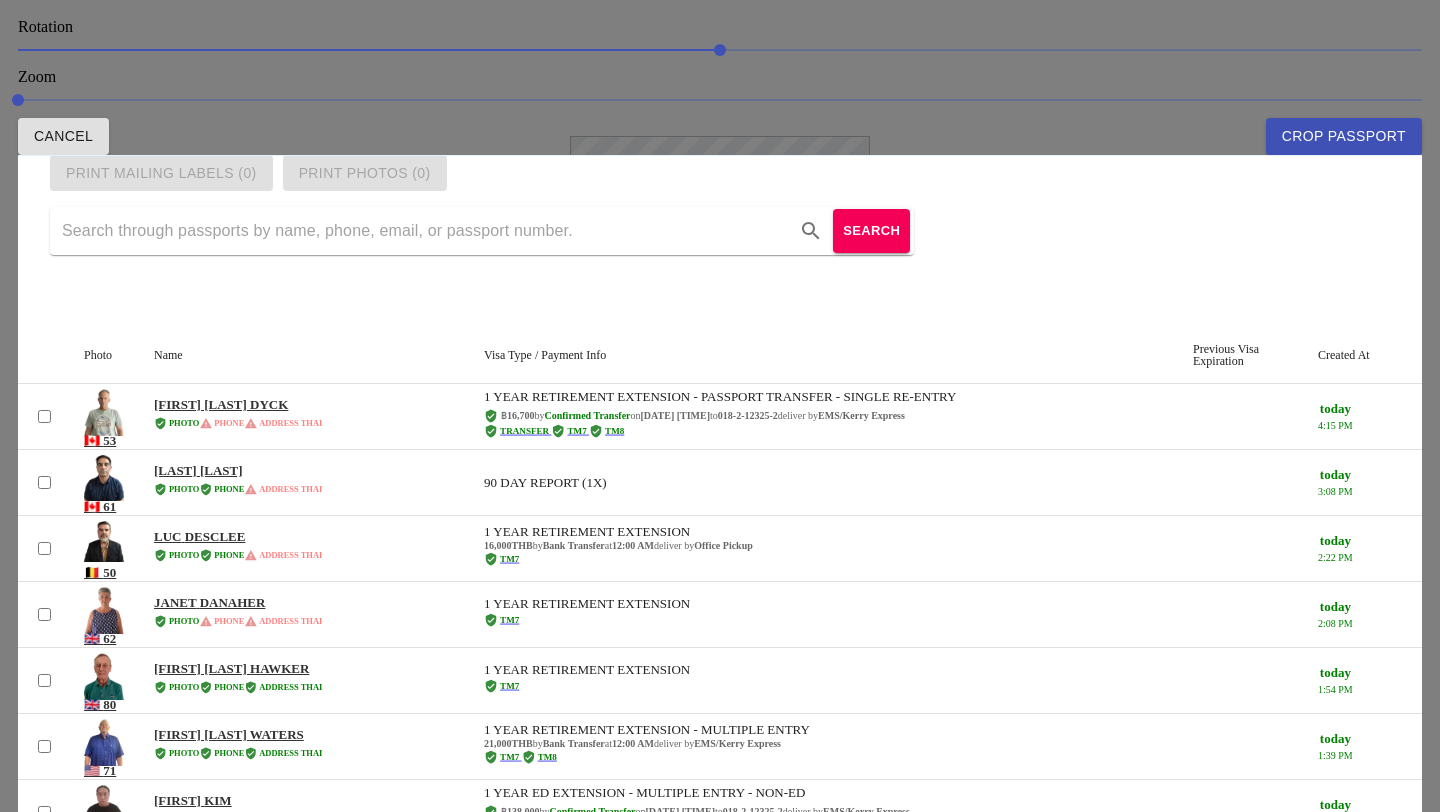 click at bounding box center [720, 406] 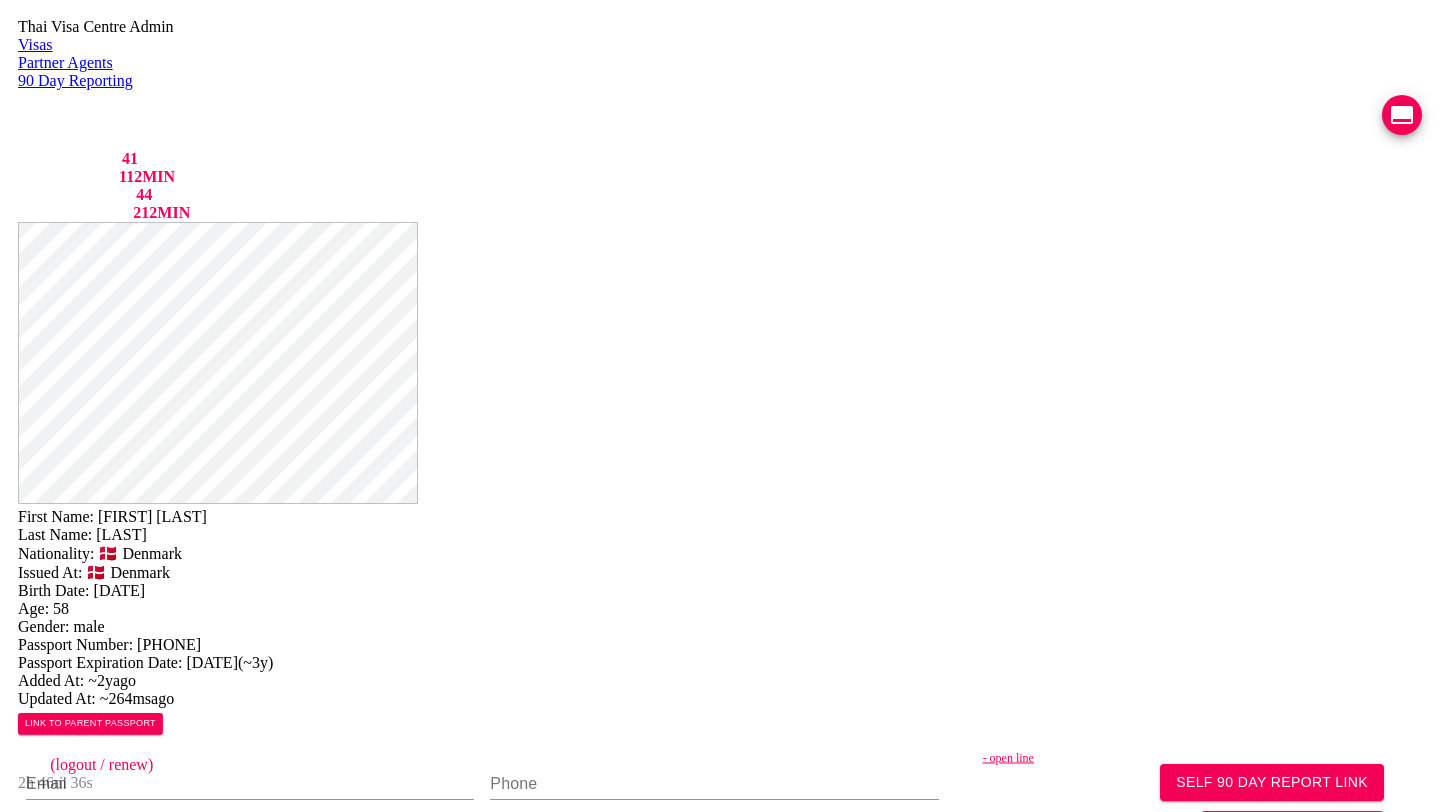 click on "- open line" at bounding box center [1213, 758] 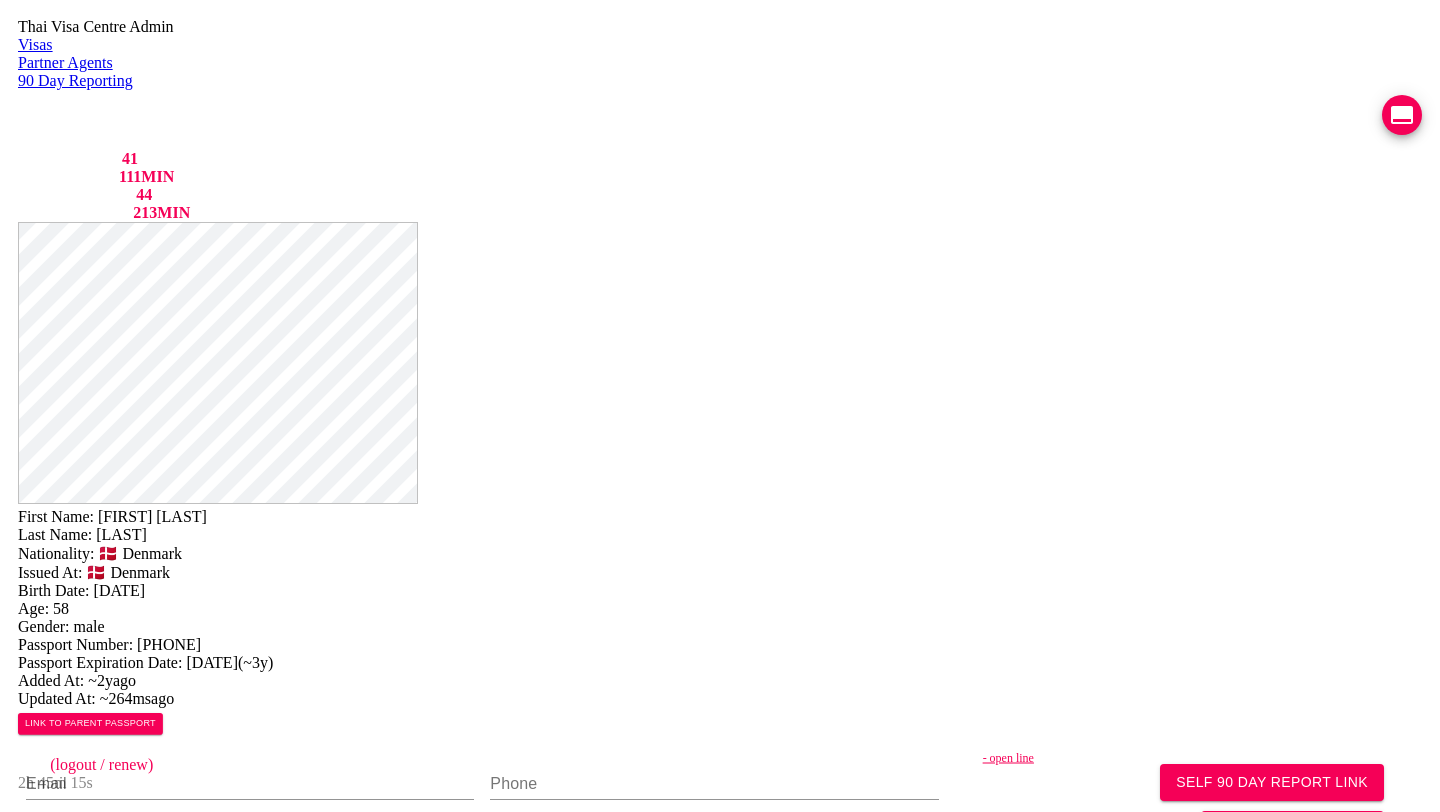 click on "SELF 90 DAY REPORT LINK GENERATE TM FORM" at bounding box center [1281, 800] 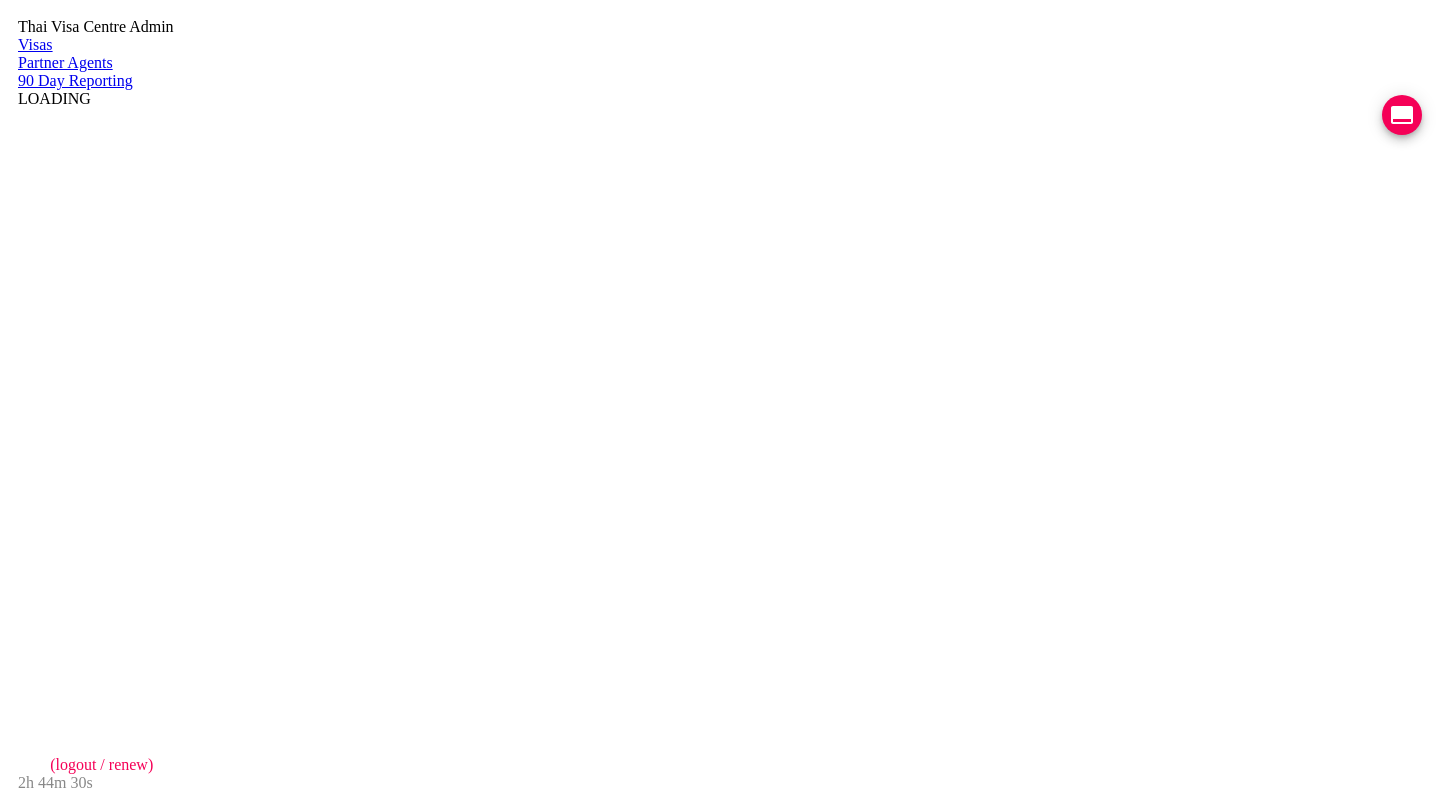 scroll, scrollTop: 0, scrollLeft: 0, axis: both 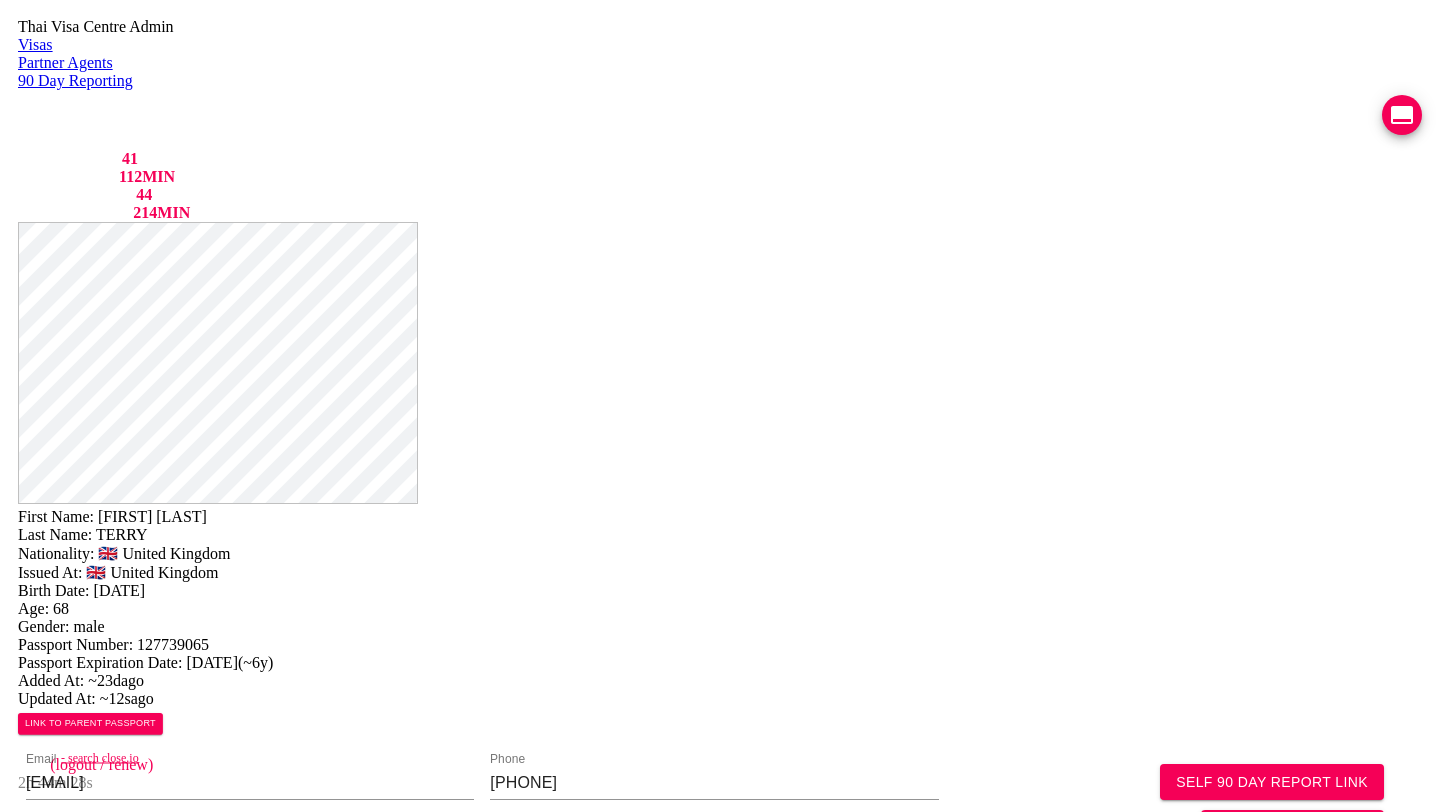 click on "- search close.io" at bounding box center [291, 757] 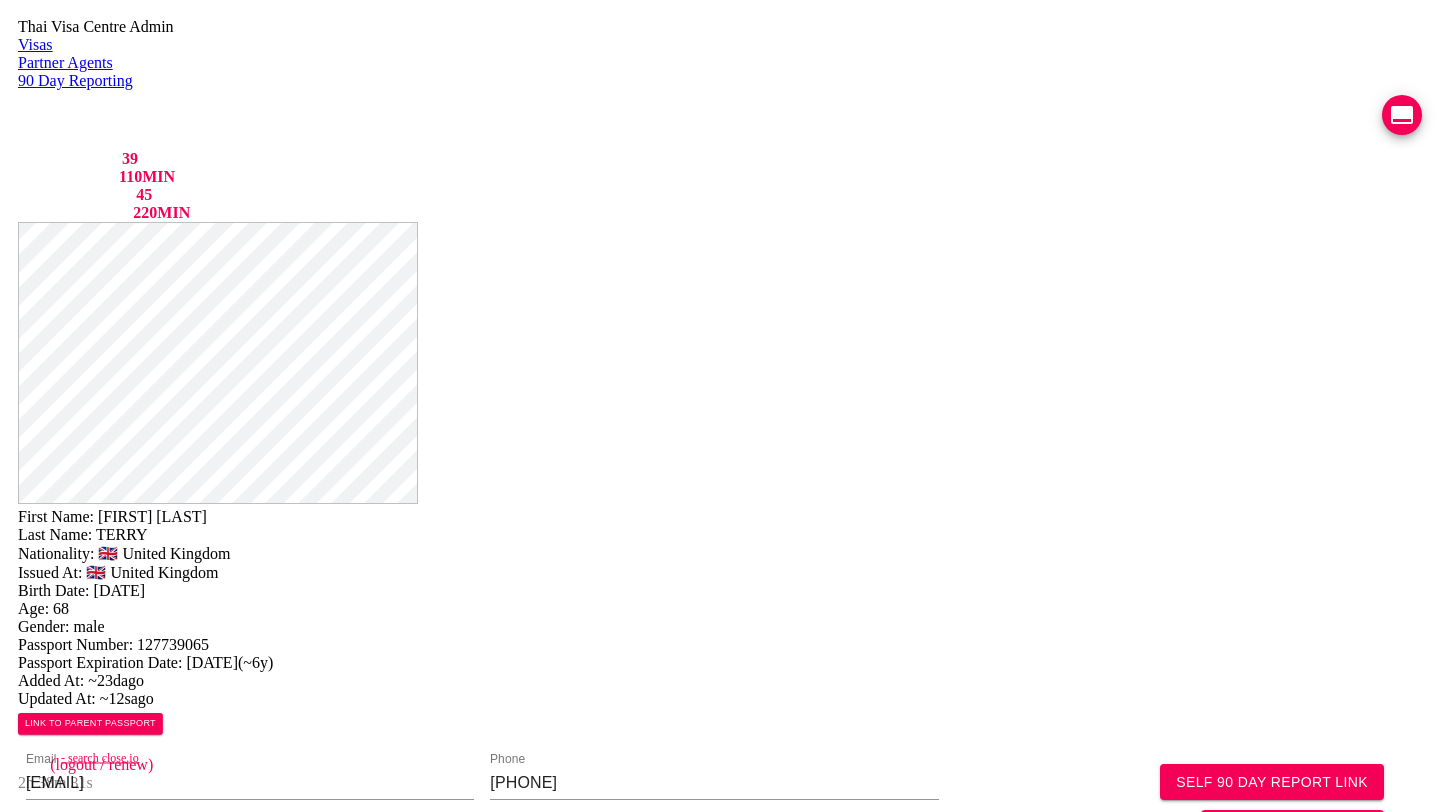scroll, scrollTop: 444, scrollLeft: 0, axis: vertical 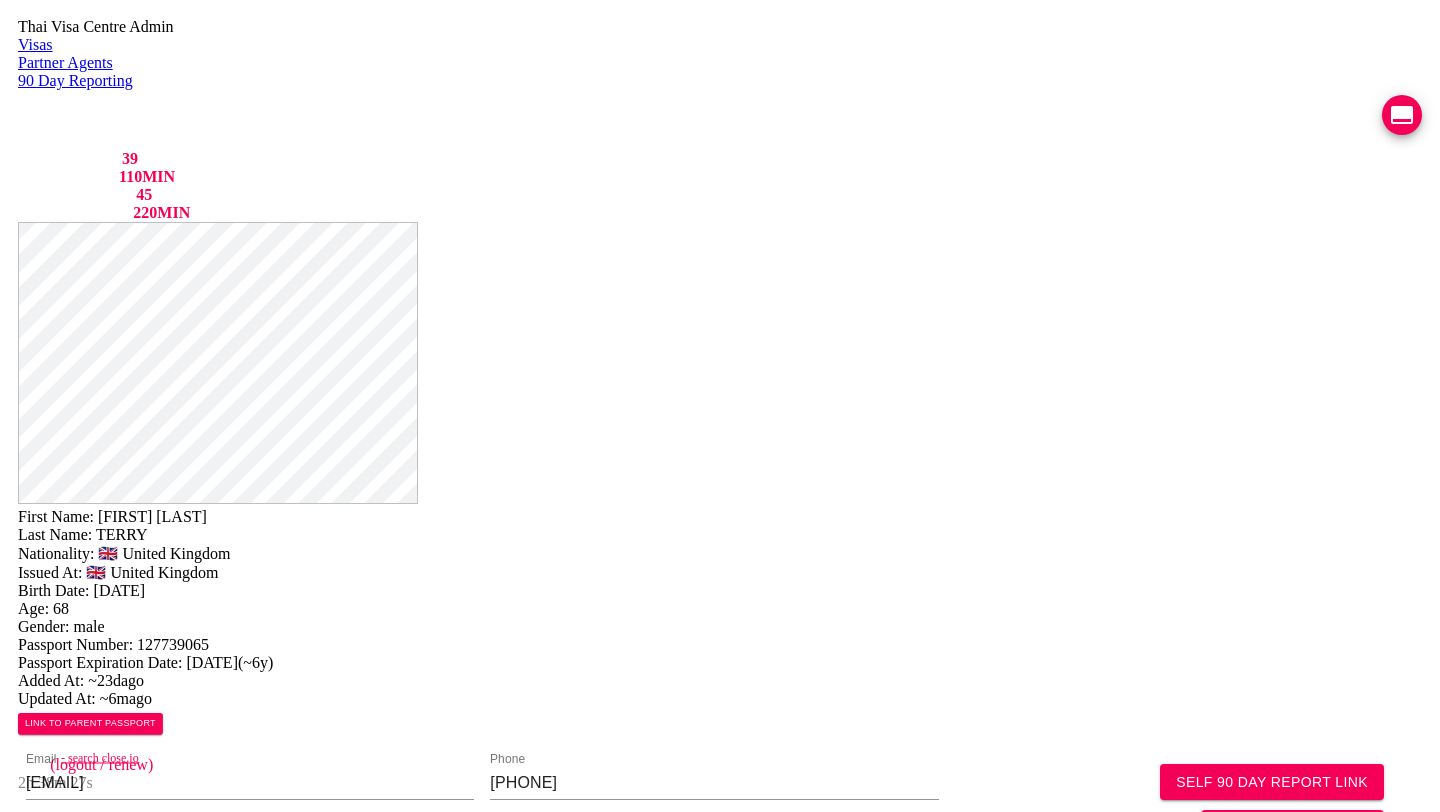 click at bounding box center (250, 940) 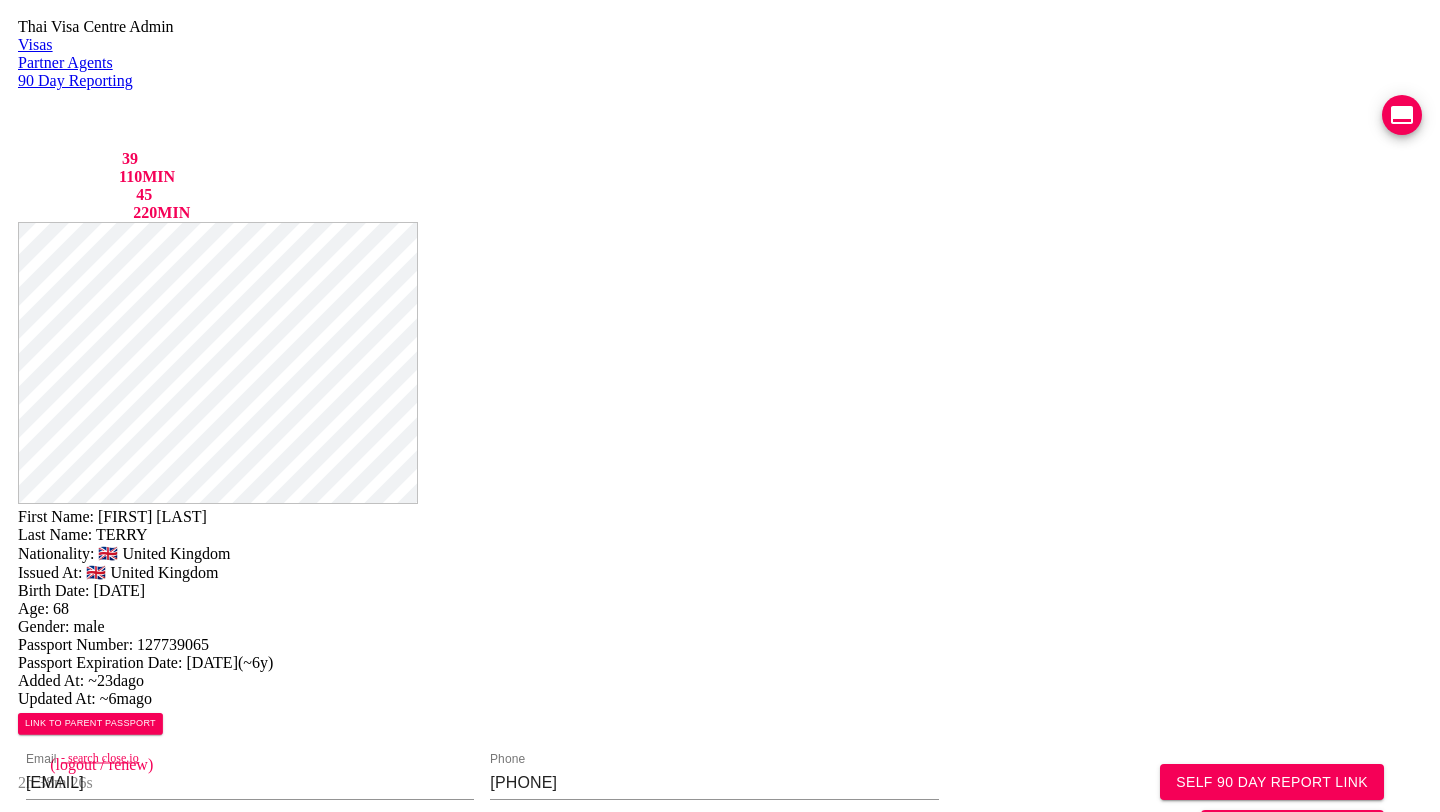 scroll, scrollTop: 0, scrollLeft: 0, axis: both 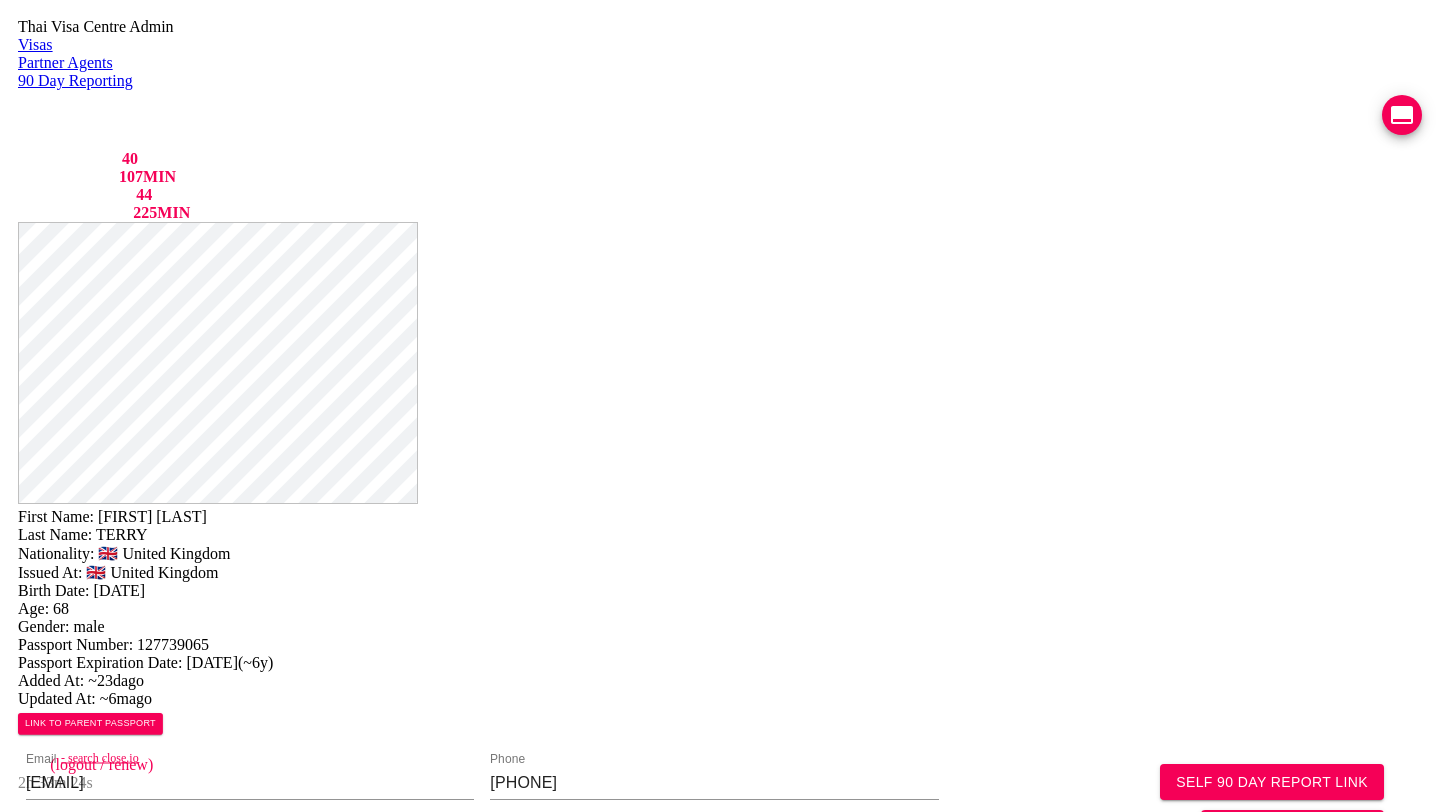click at bounding box center (1402, 115) 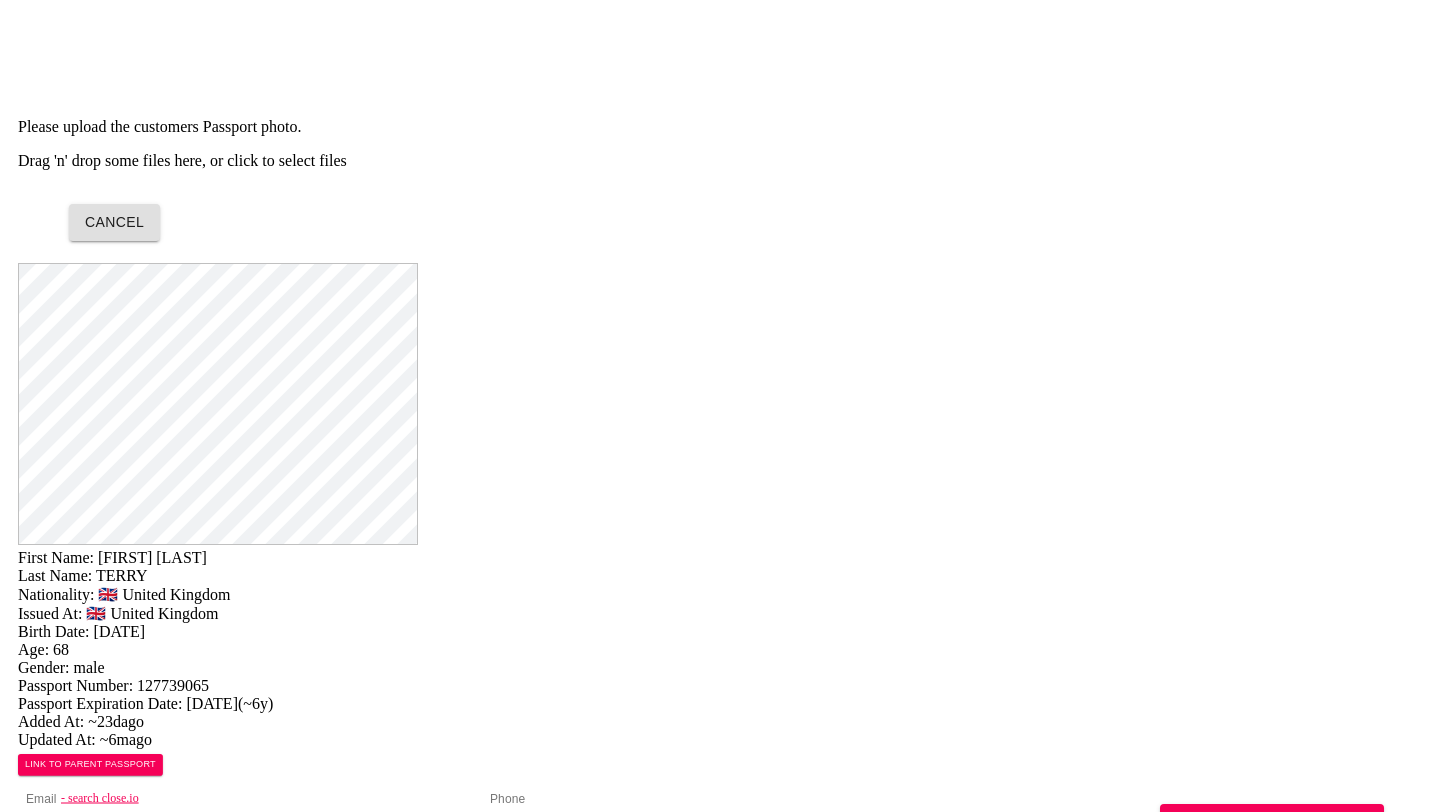 click on "Drag 'n' drop some files here, or click to select files" at bounding box center (720, 161) 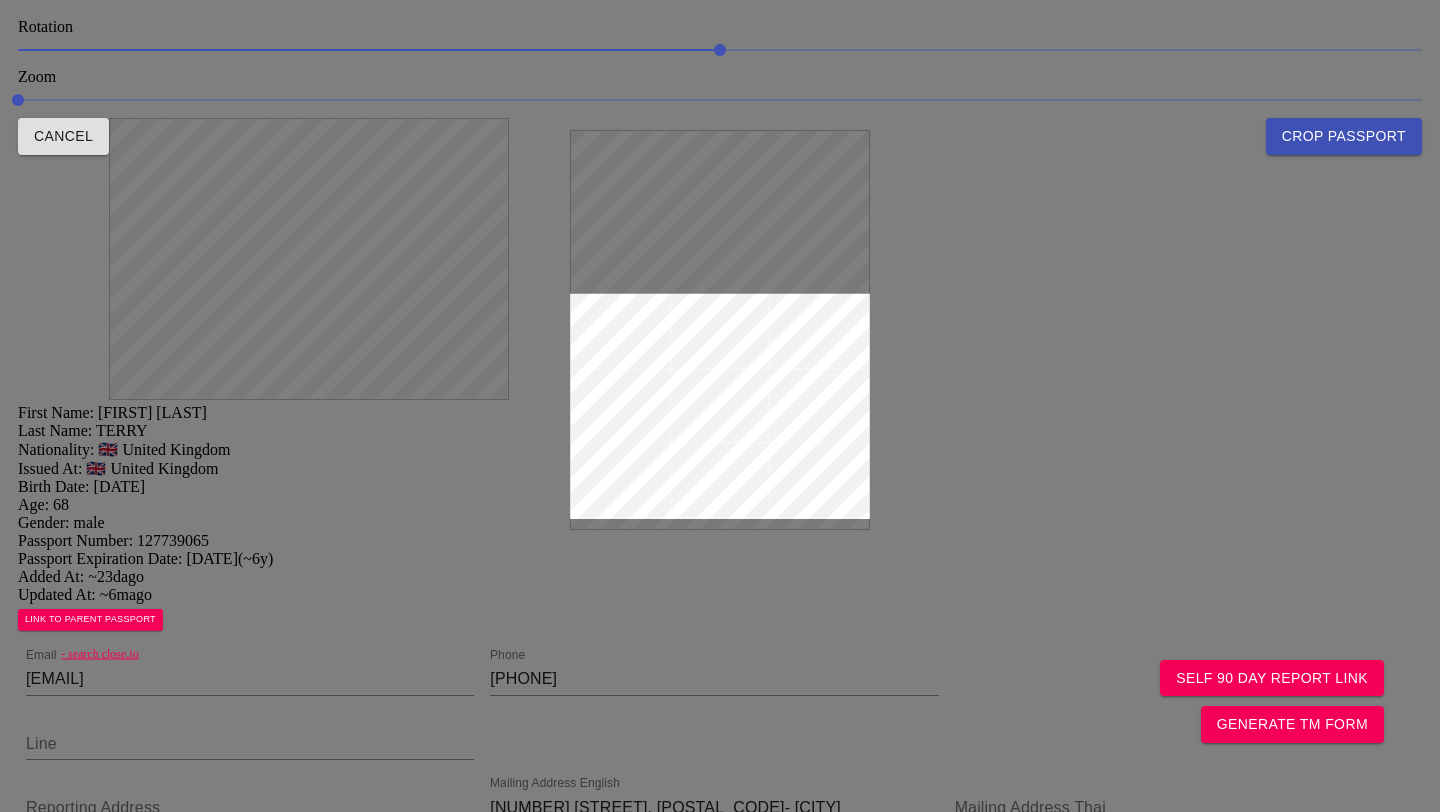 click at bounding box center [720, 406] 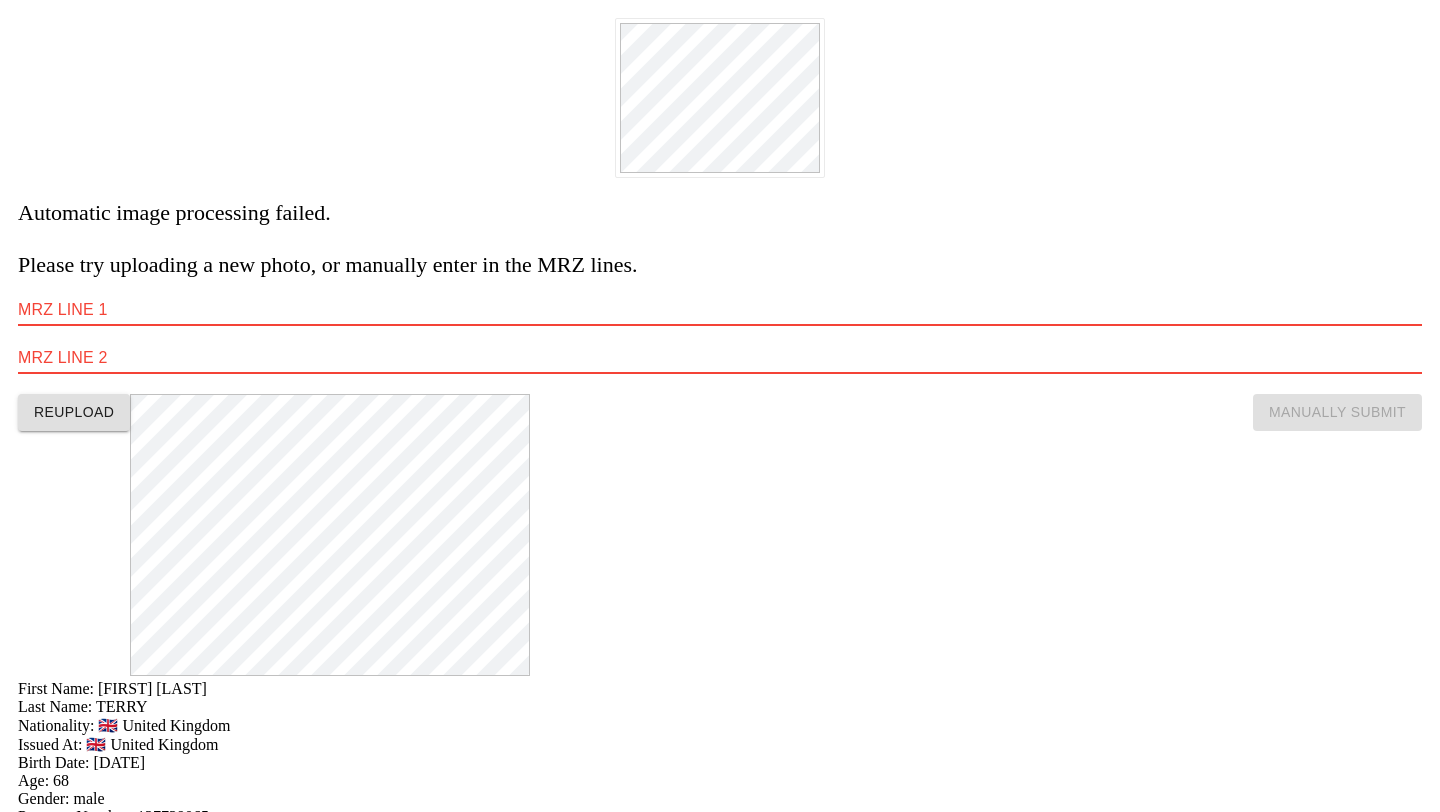 click on "REUPLOAD" at bounding box center [74, 412] 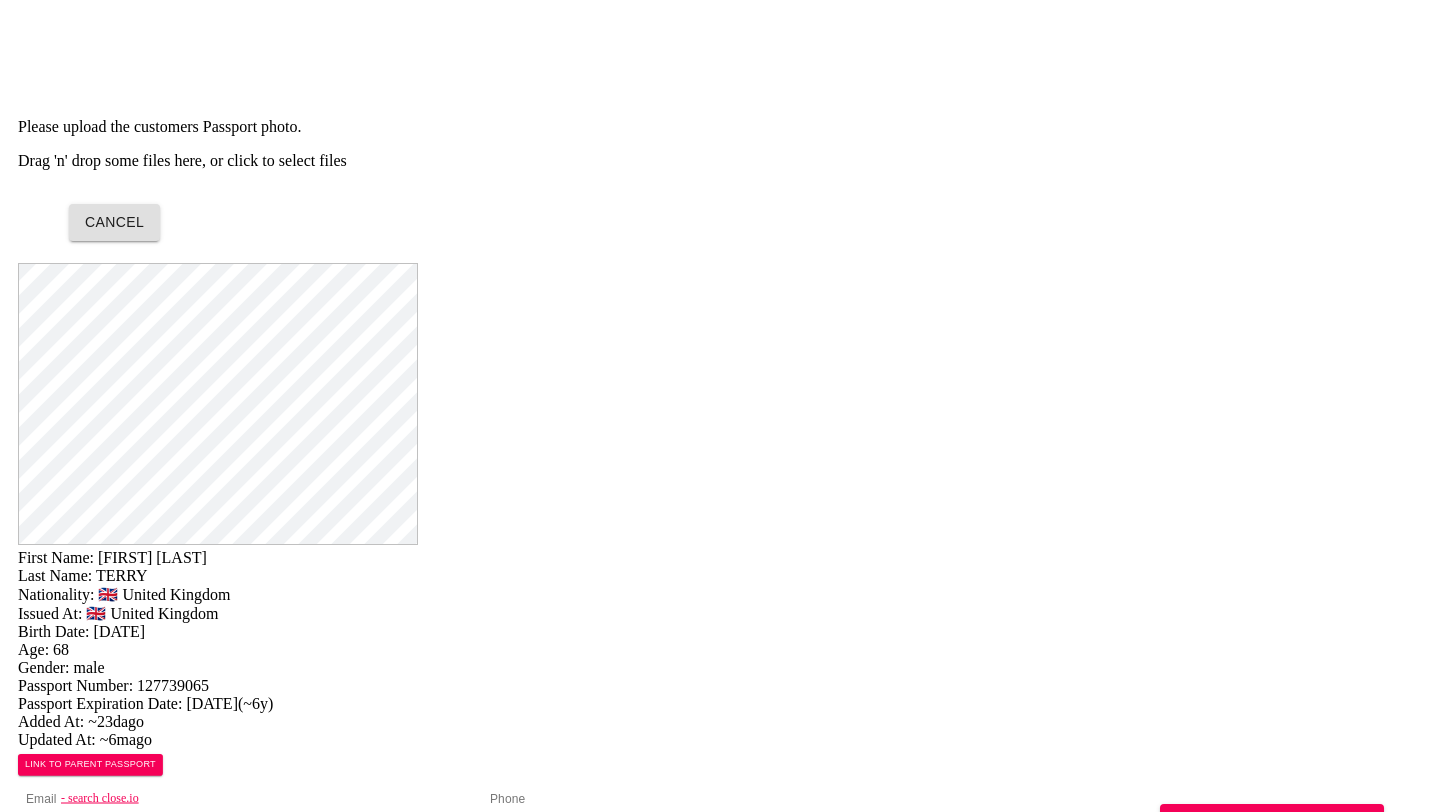 click on "Drag 'n' drop some files here, or click to select files" at bounding box center [720, 161] 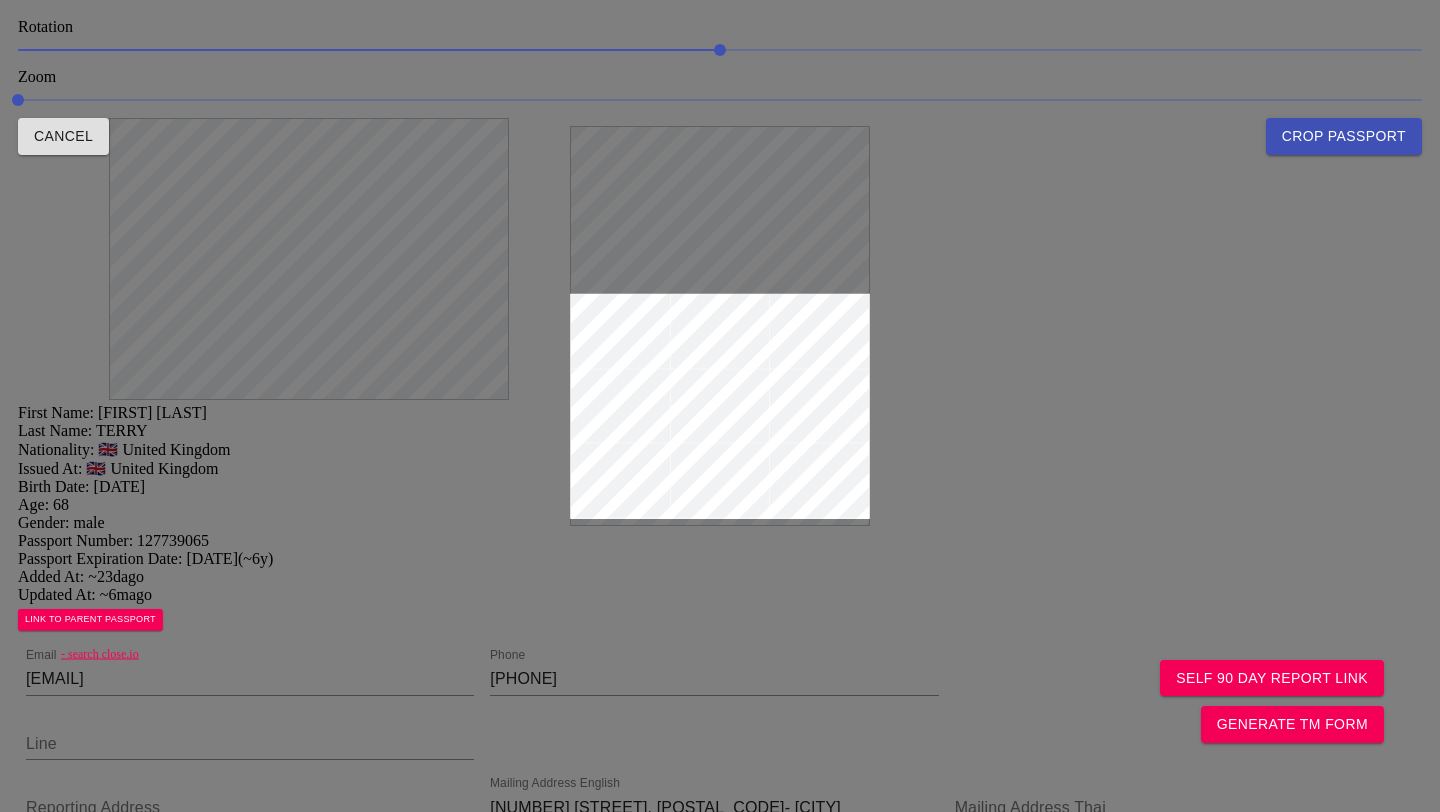 click at bounding box center [720, 406] 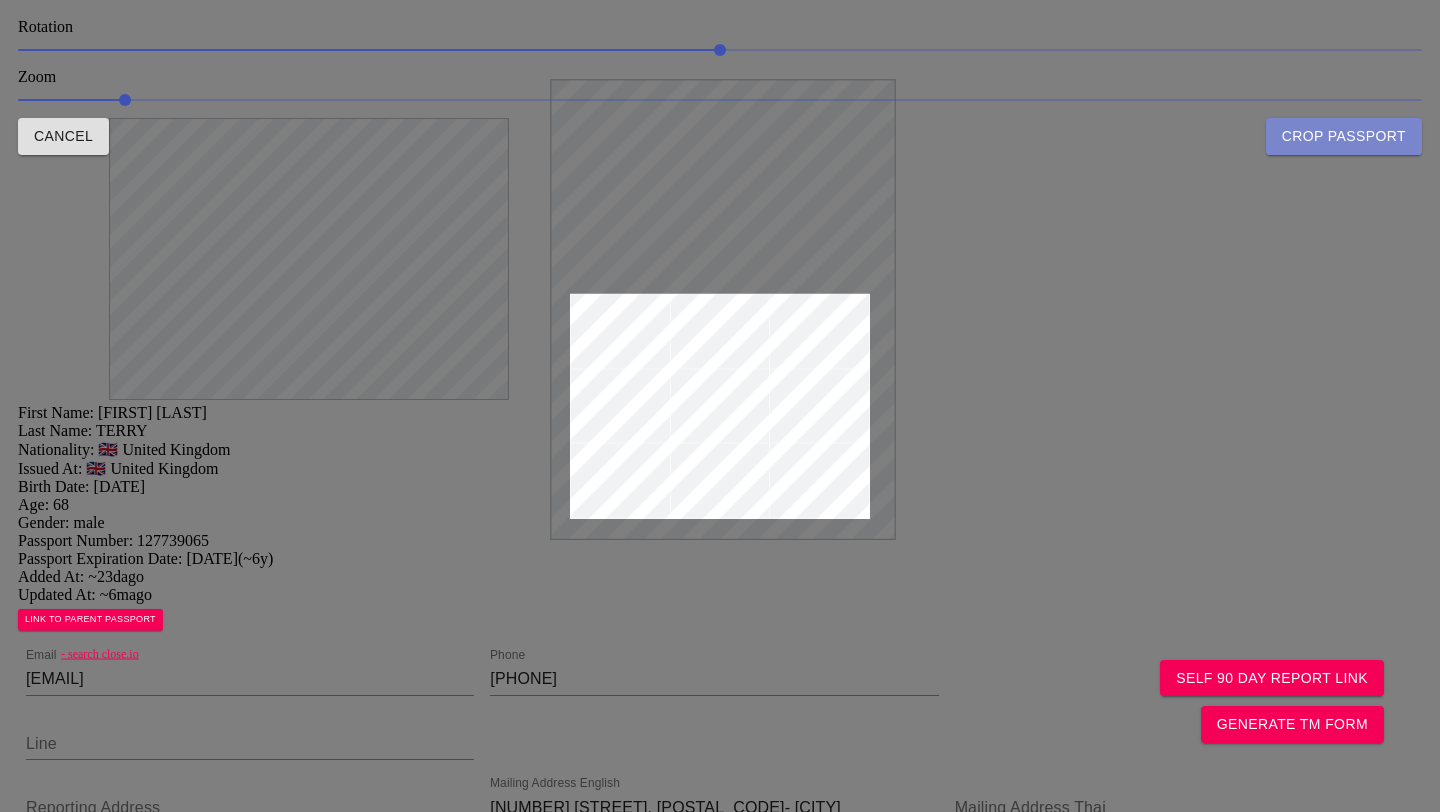 click on "Crop Passport" at bounding box center [1344, 136] 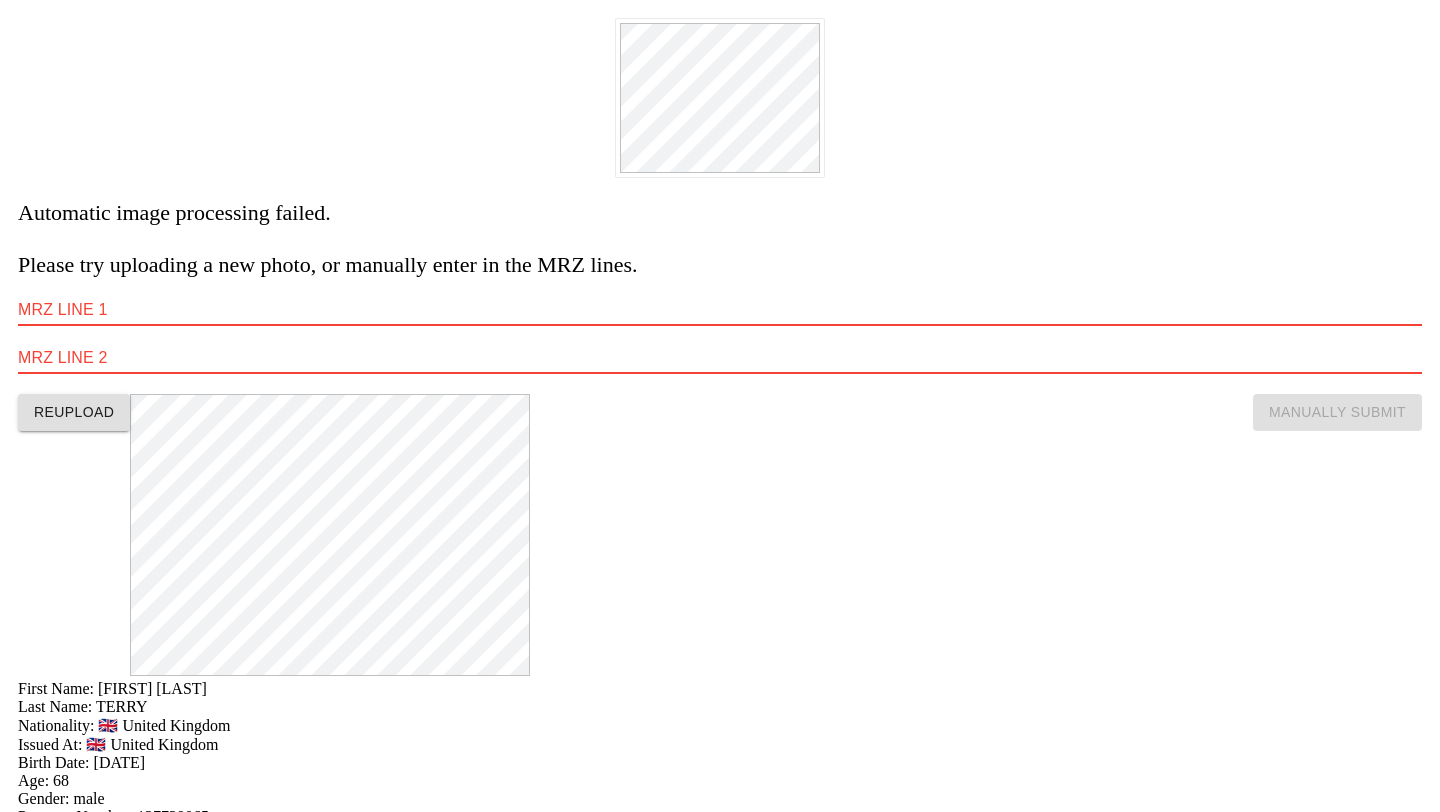 click on "REUPLOAD" at bounding box center [74, 412] 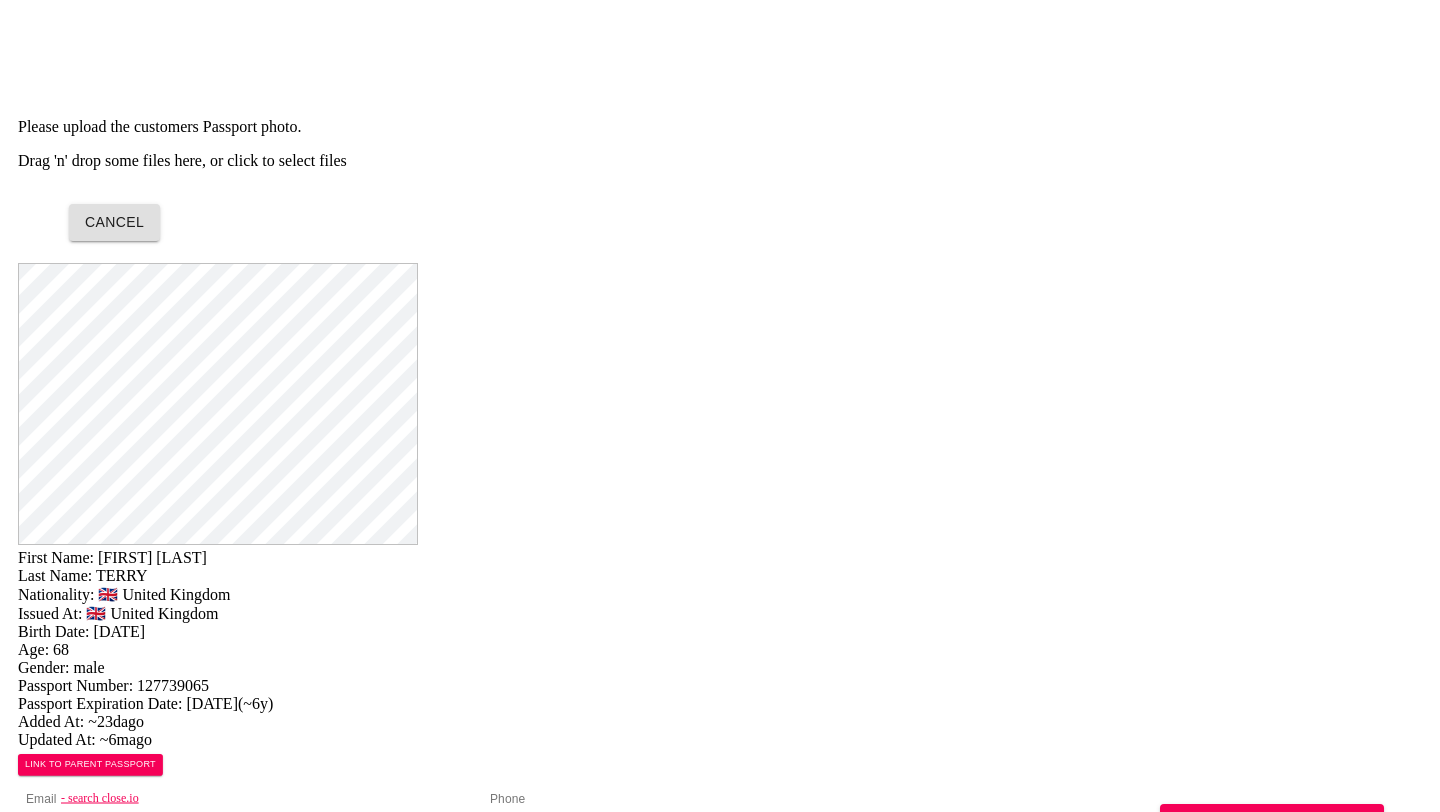 click on "Drag 'n' drop some files here, or click to select files" at bounding box center [720, 161] 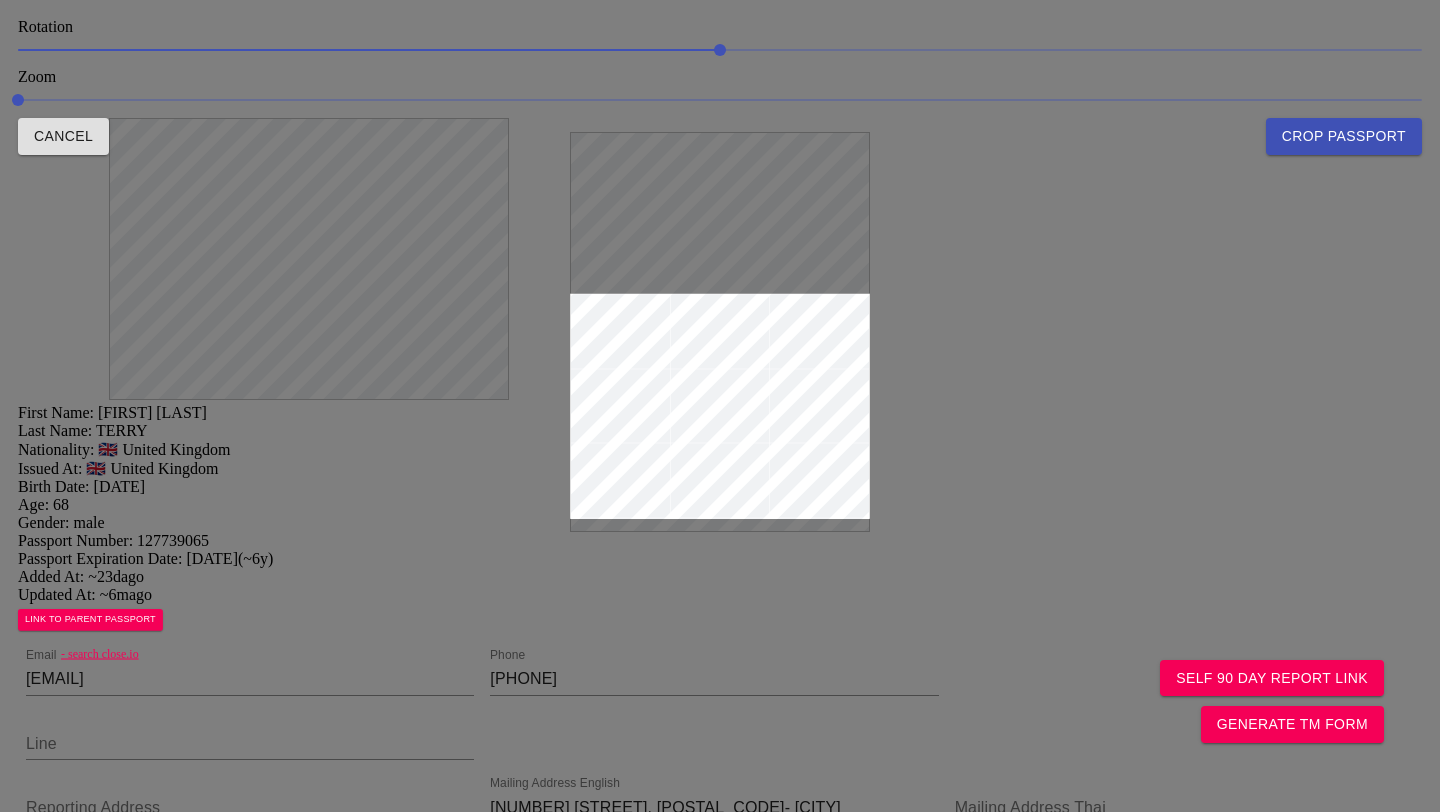 click at bounding box center (720, 406) 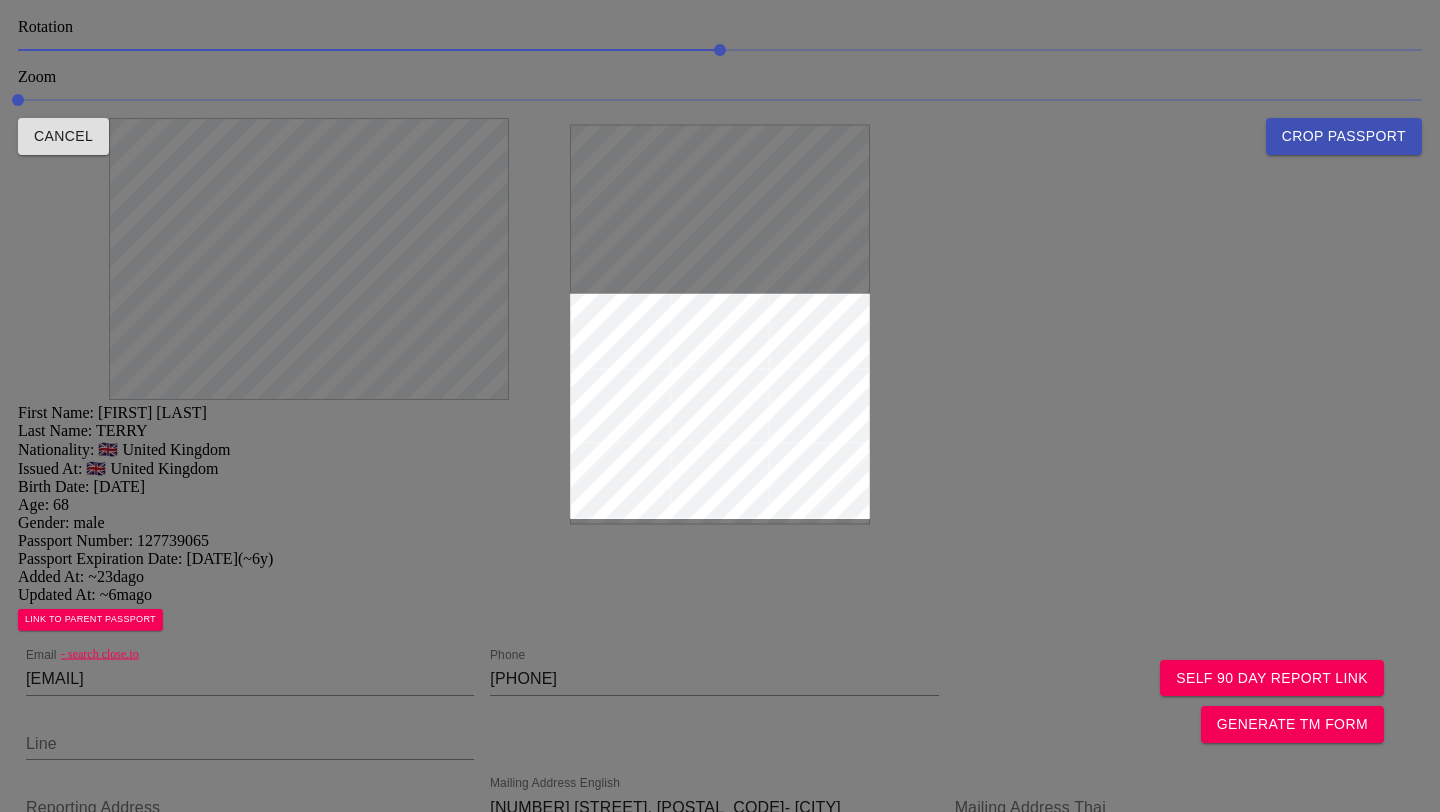 drag, startPoint x: 701, startPoint y: 337, endPoint x: 711, endPoint y: 343, distance: 11.661903 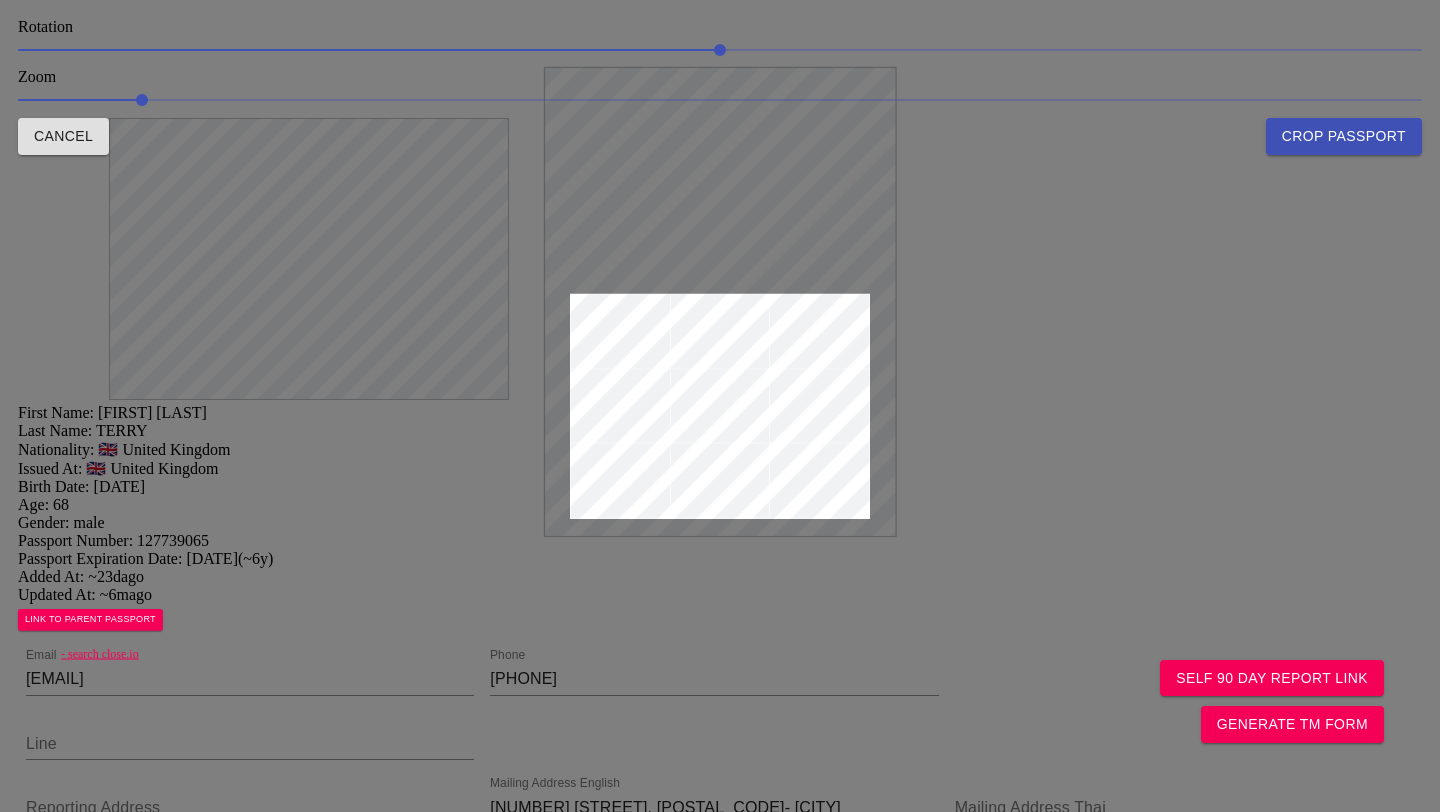 click on "Crop Passport" at bounding box center (1344, 136) 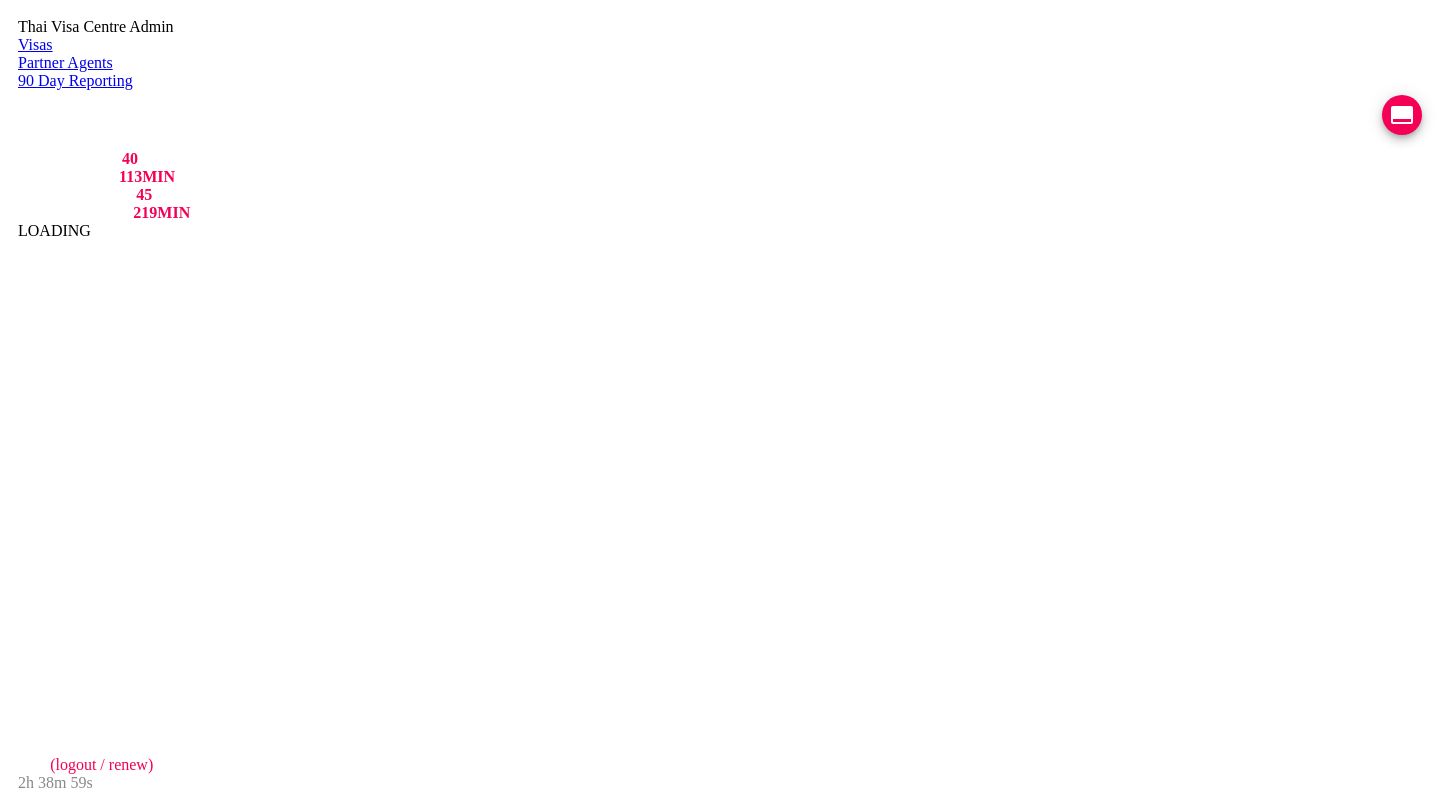 scroll, scrollTop: 0, scrollLeft: 0, axis: both 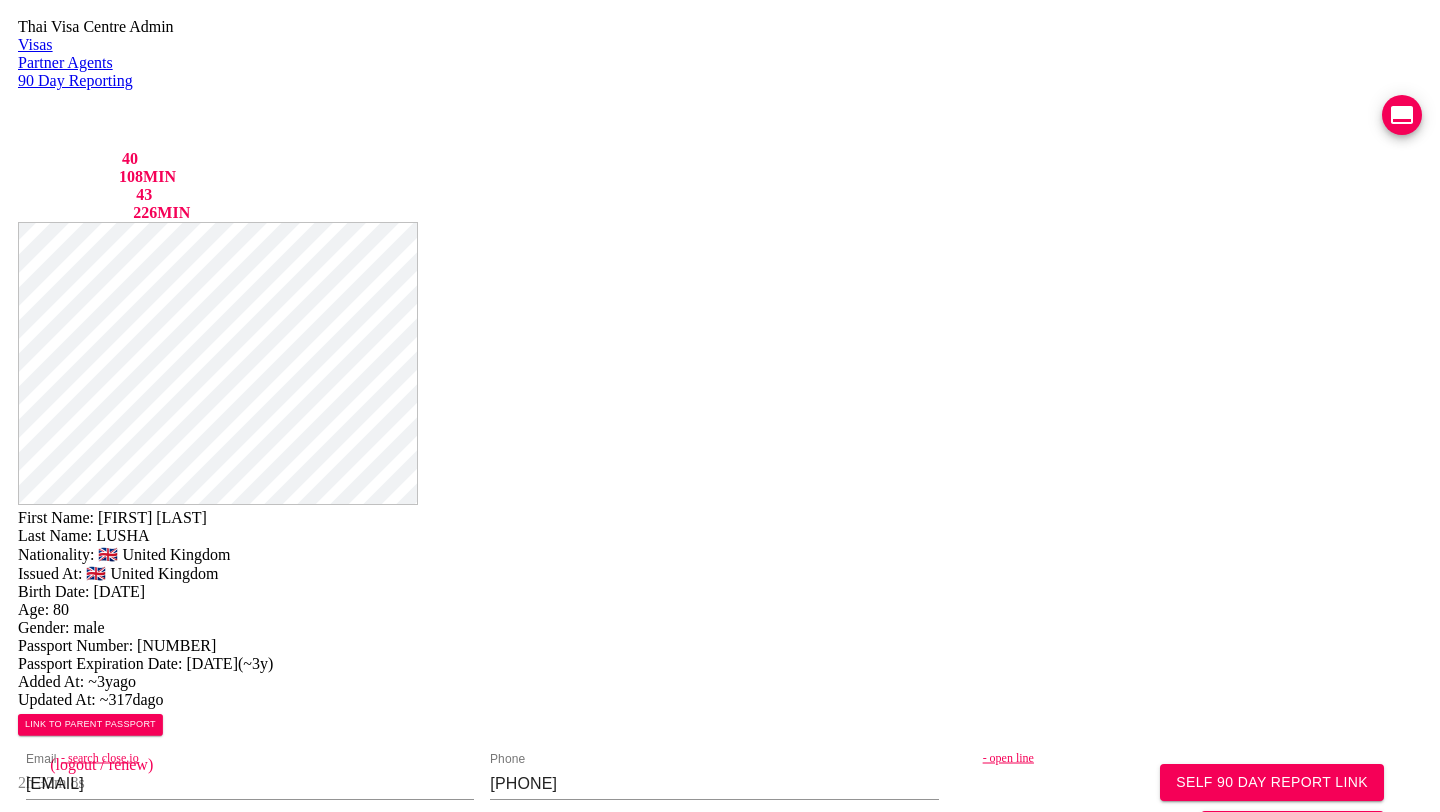 click on "- open line" at bounding box center [1213, 758] 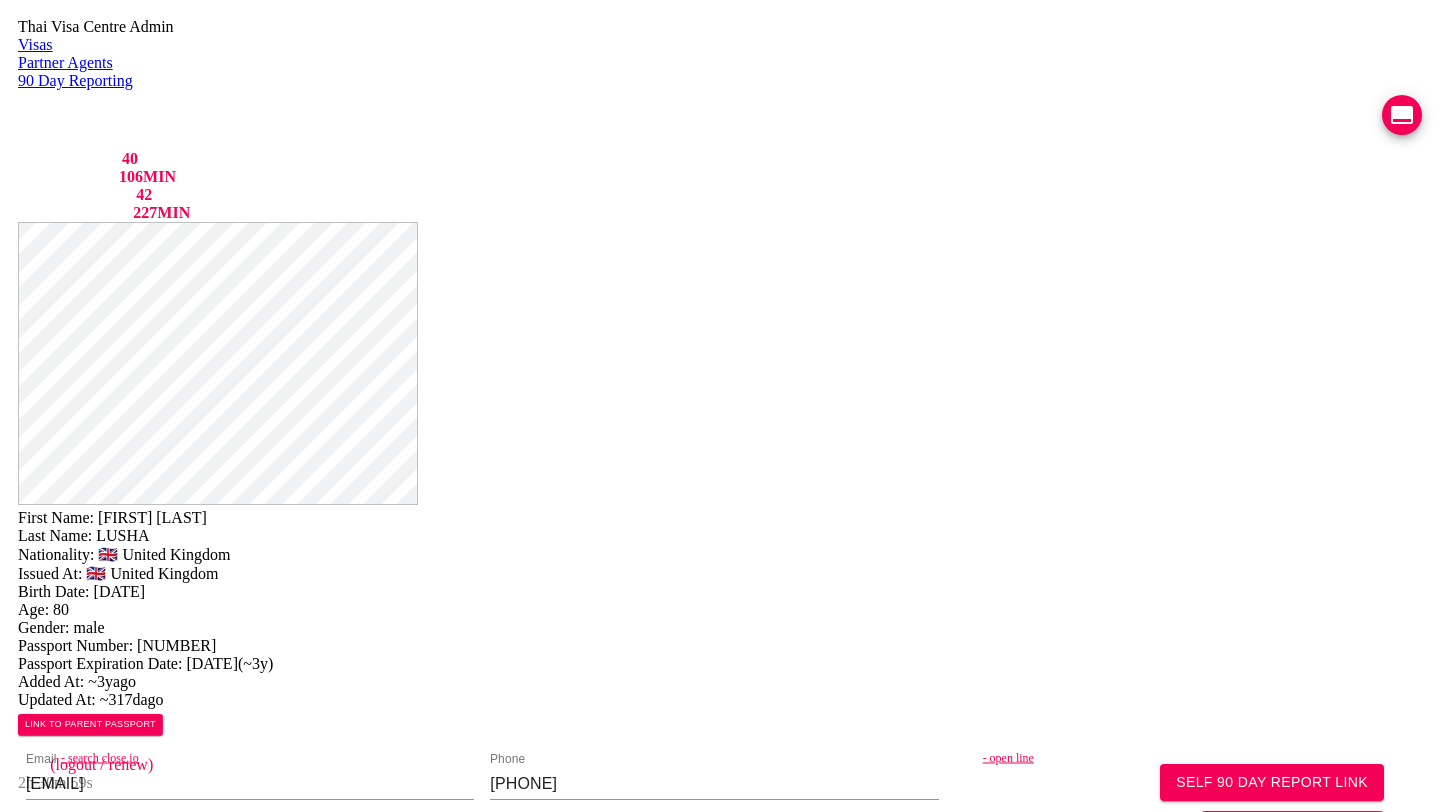 click at bounding box center (1402, 115) 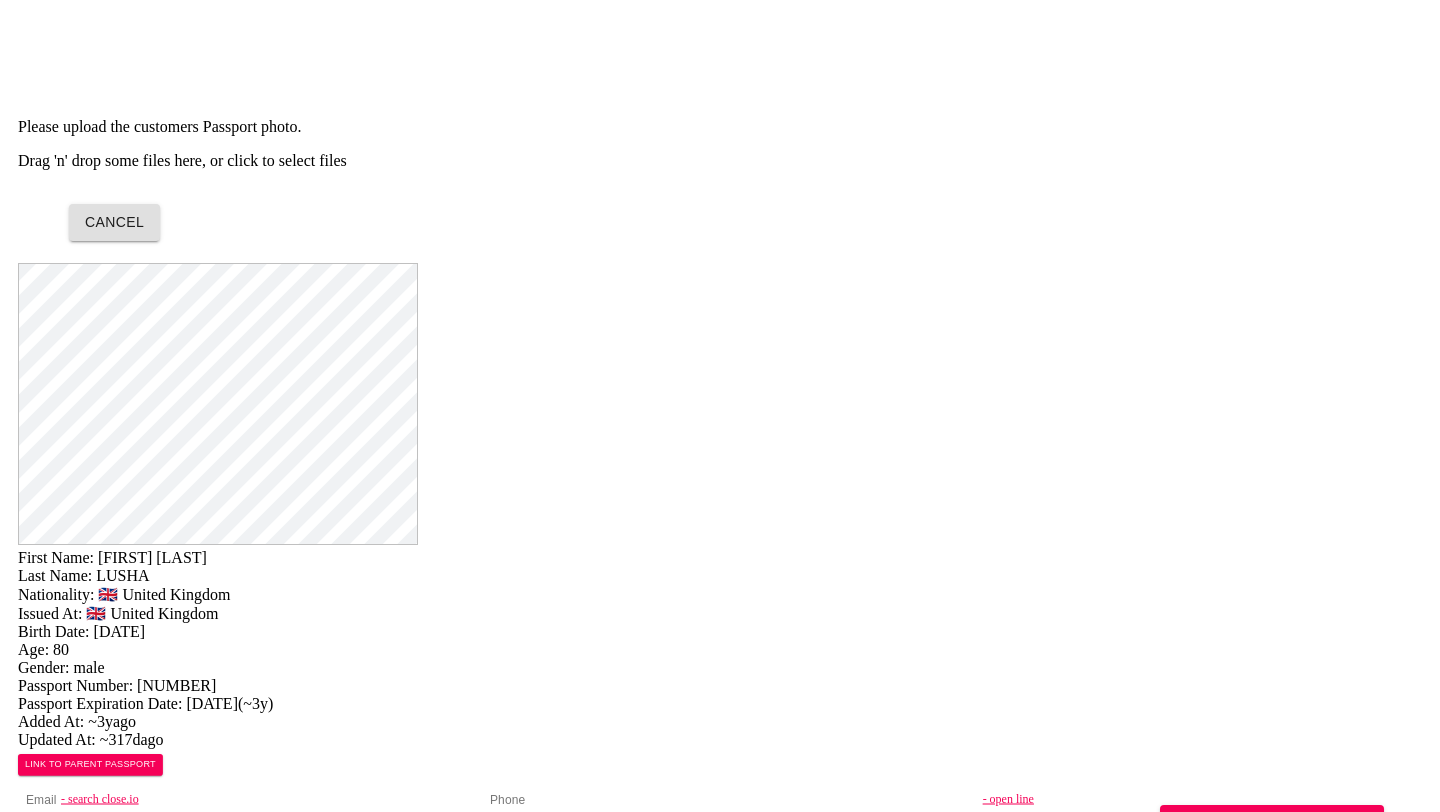 click on "Please upload the customers Passport photo. Drag 'n' drop some files here, or click to select files" at bounding box center (720, 144) 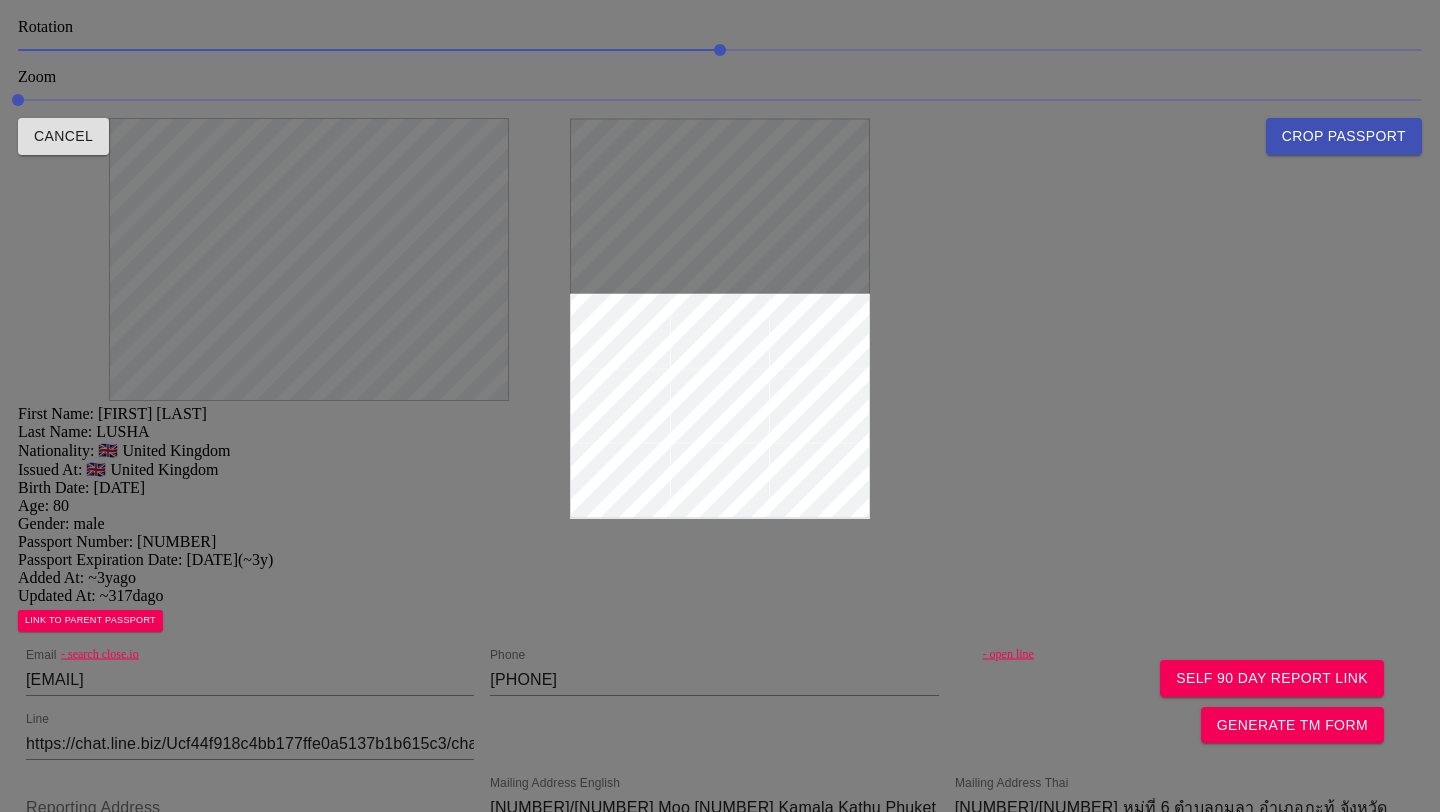 click at bounding box center [720, 406] 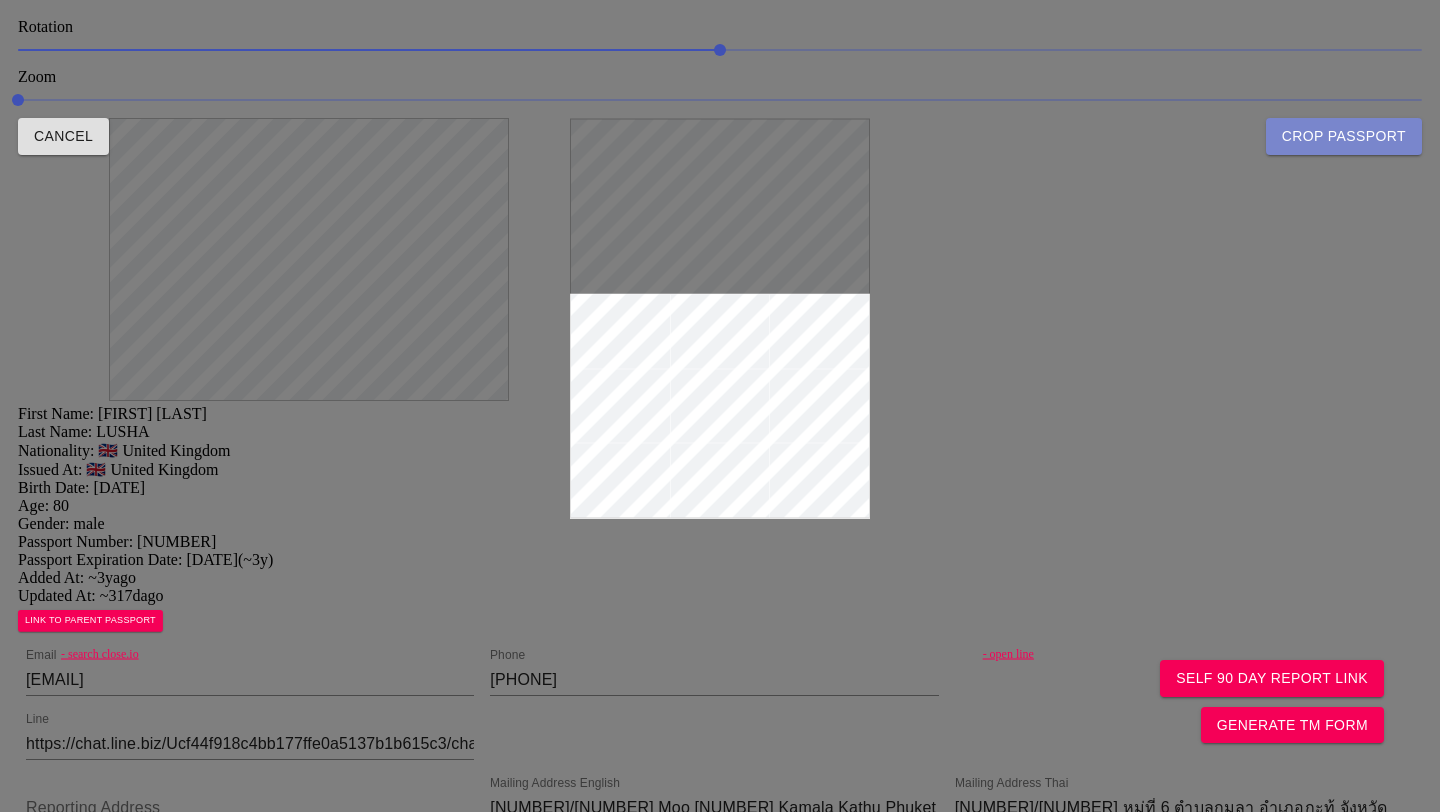 click on "Crop Passport" at bounding box center (1344, 136) 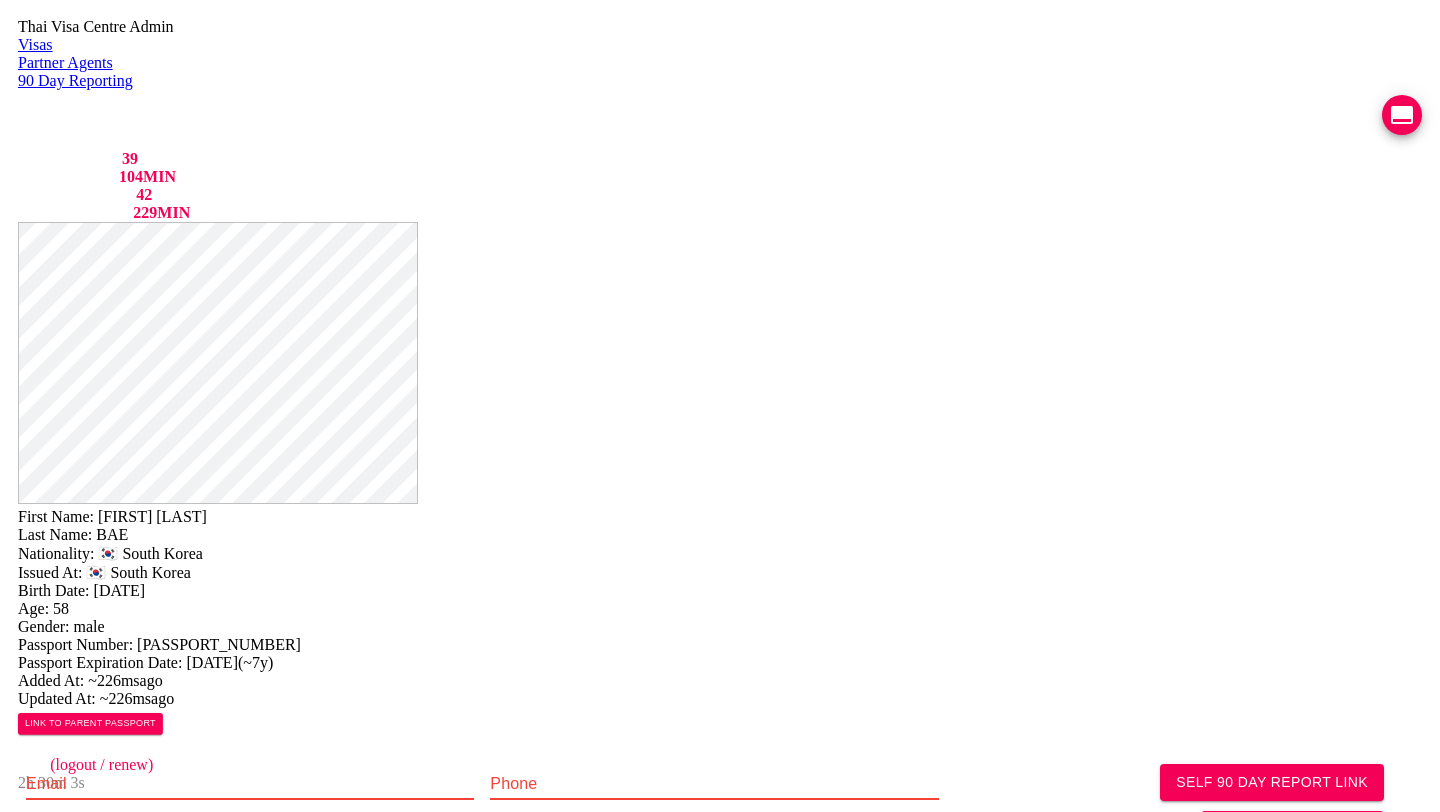 click at bounding box center [250, 848] 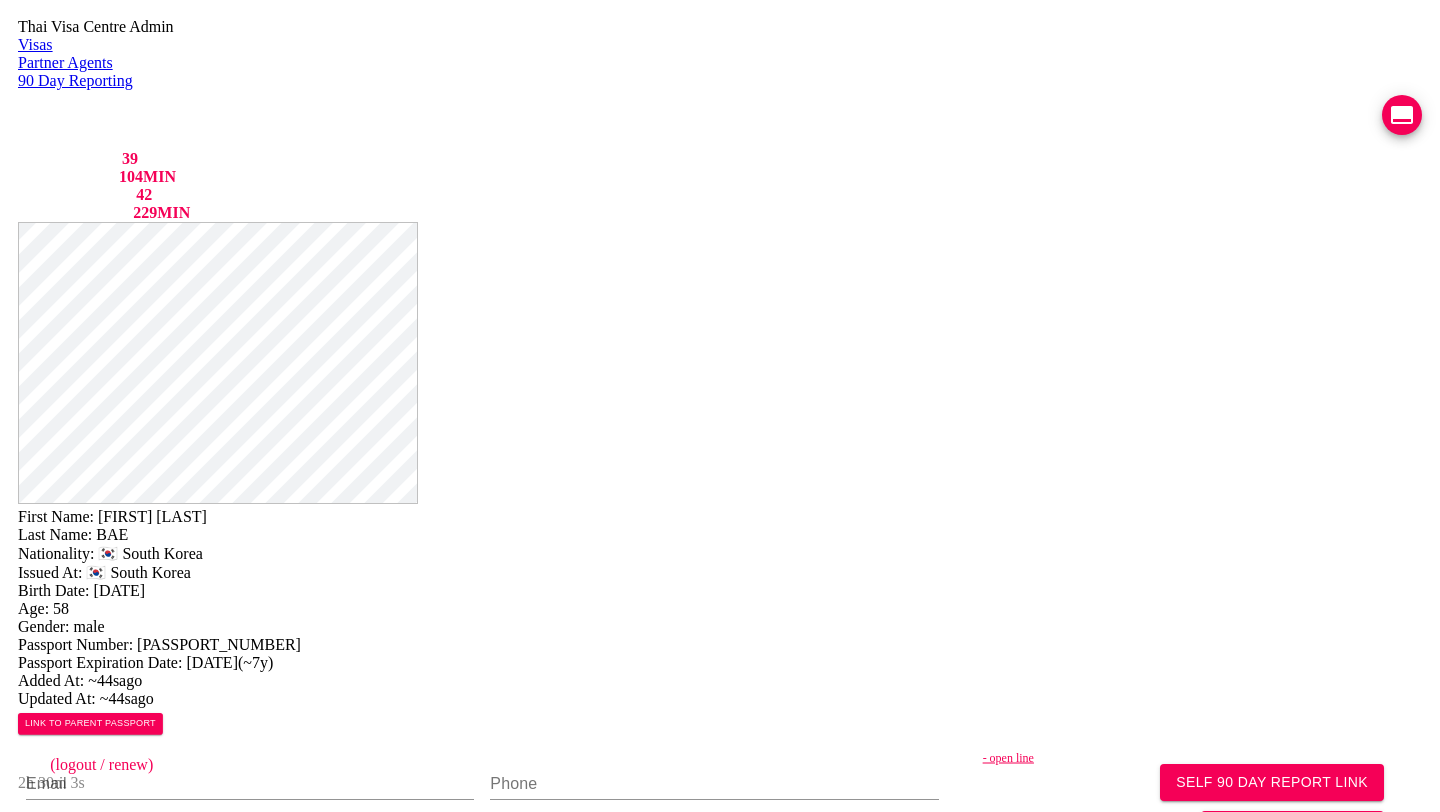 scroll, scrollTop: 0, scrollLeft: 387, axis: horizontal 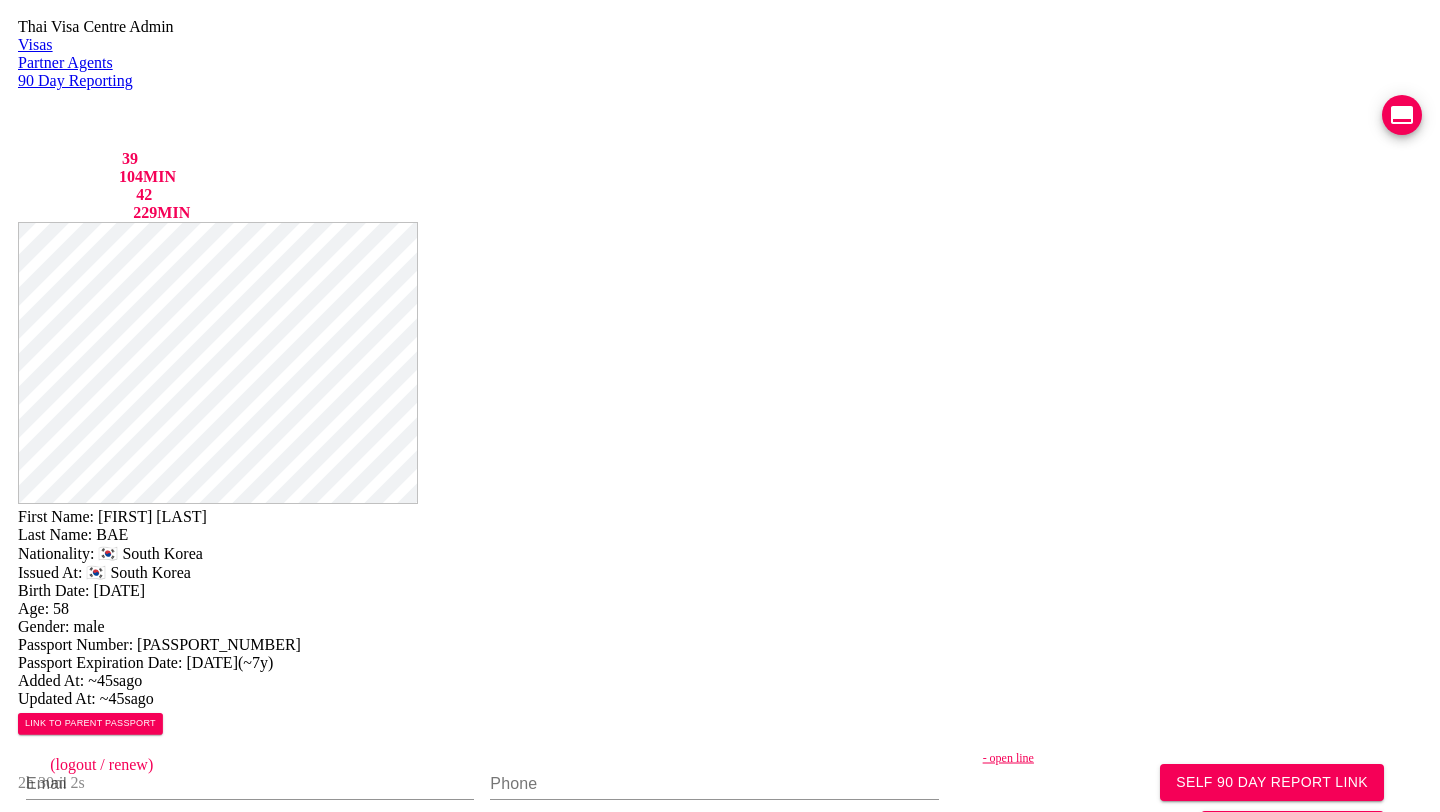 click on "Save Changes" at bounding box center [1190, 1031] 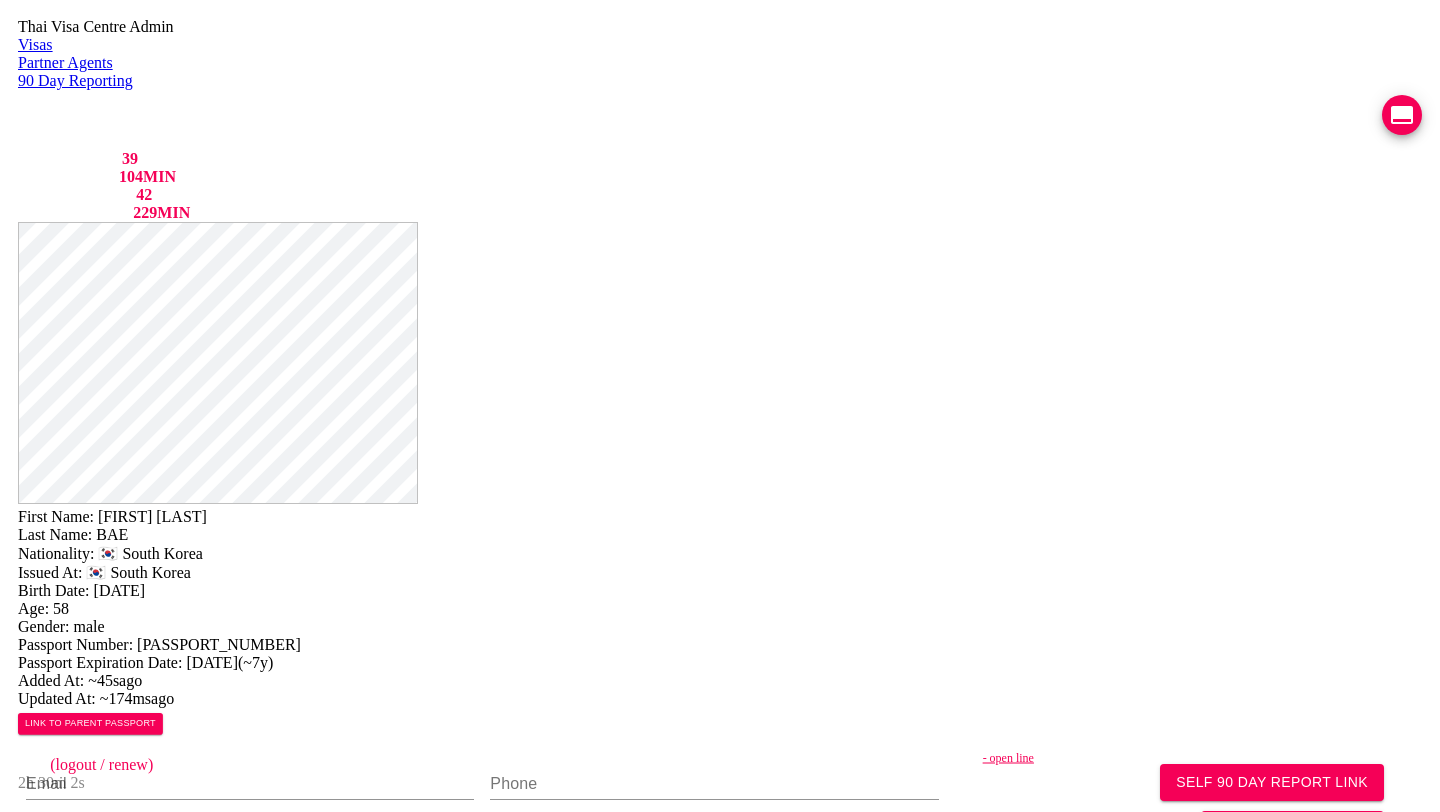 scroll, scrollTop: 315, scrollLeft: 0, axis: vertical 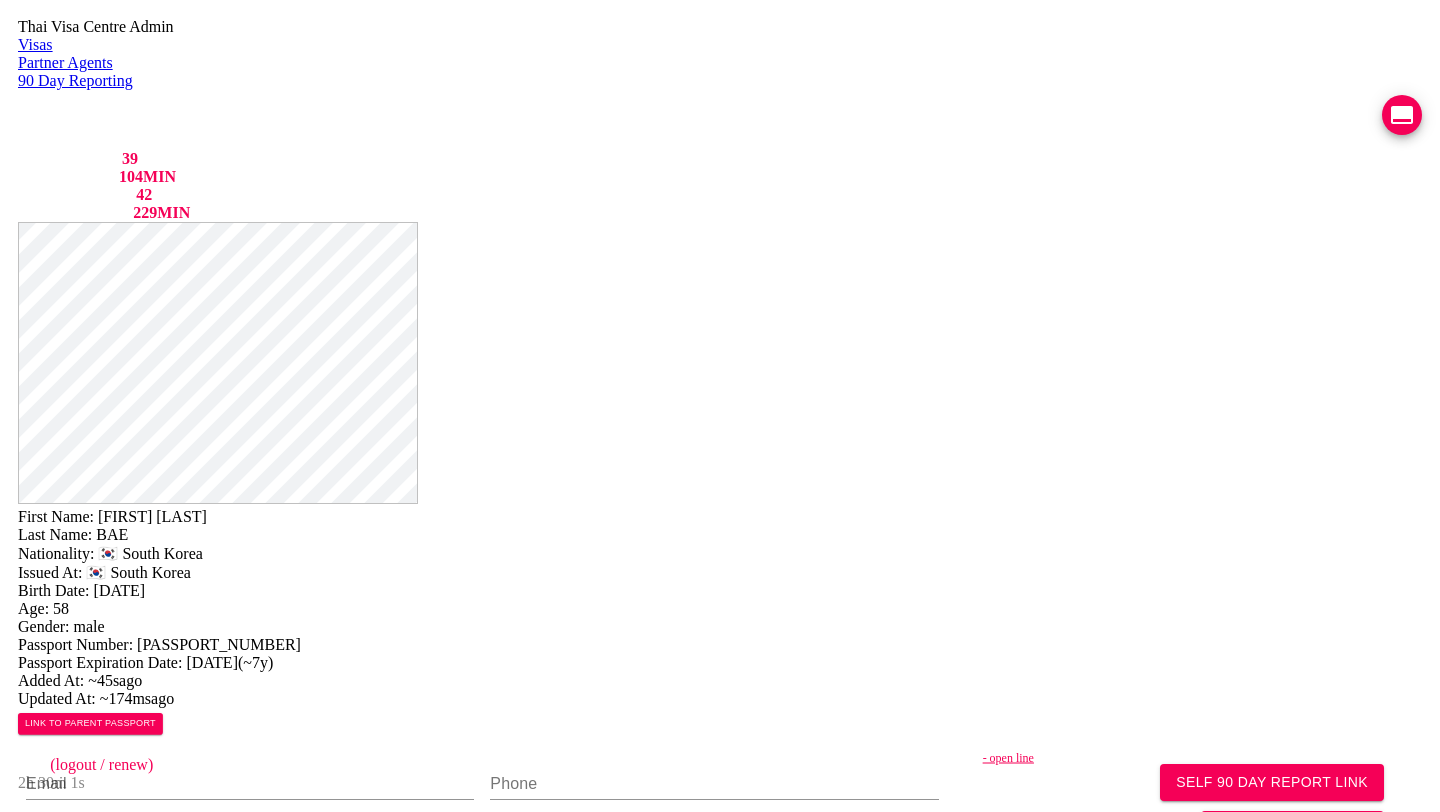 click at bounding box center [214, 1133] 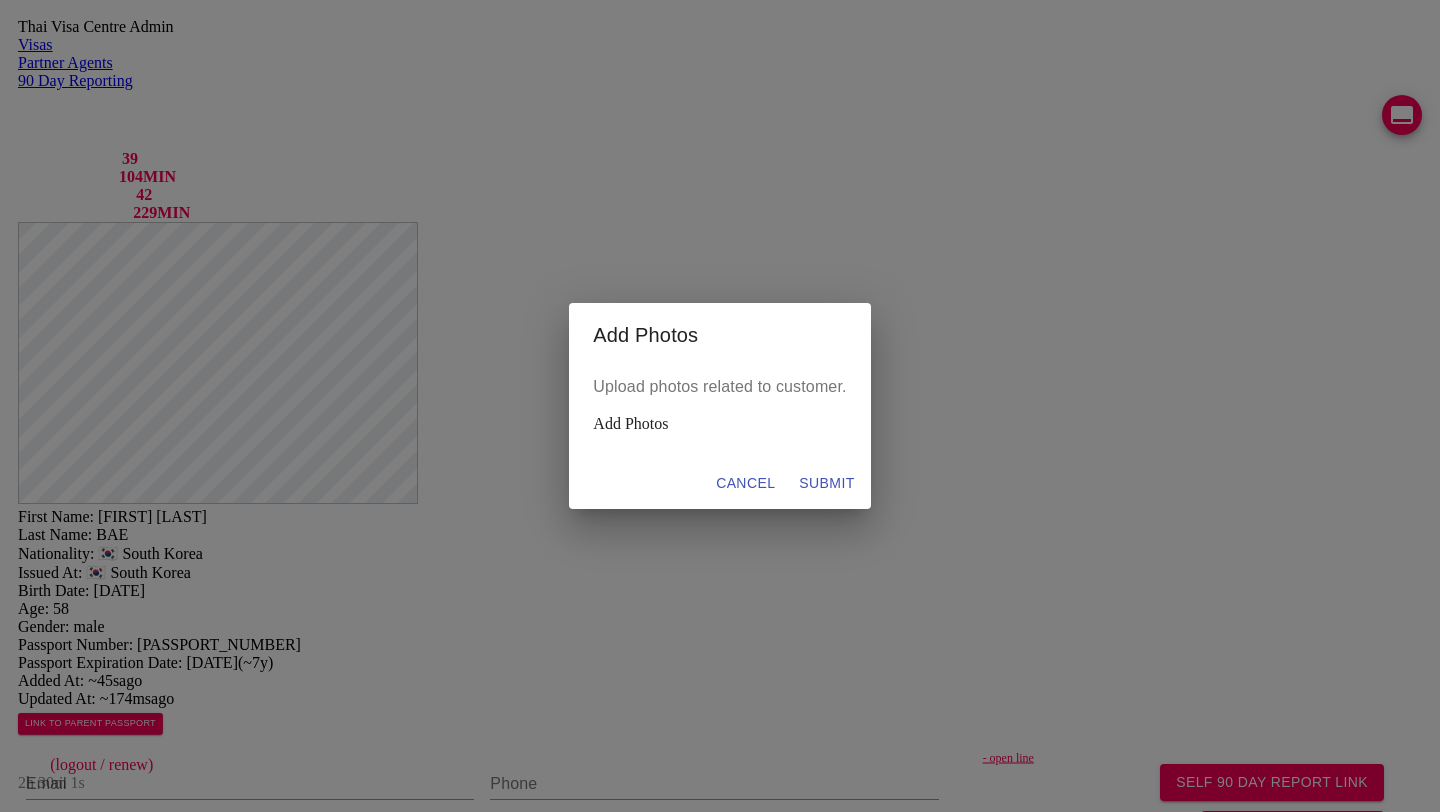 click on "Add Photos" at bounding box center (719, 424) 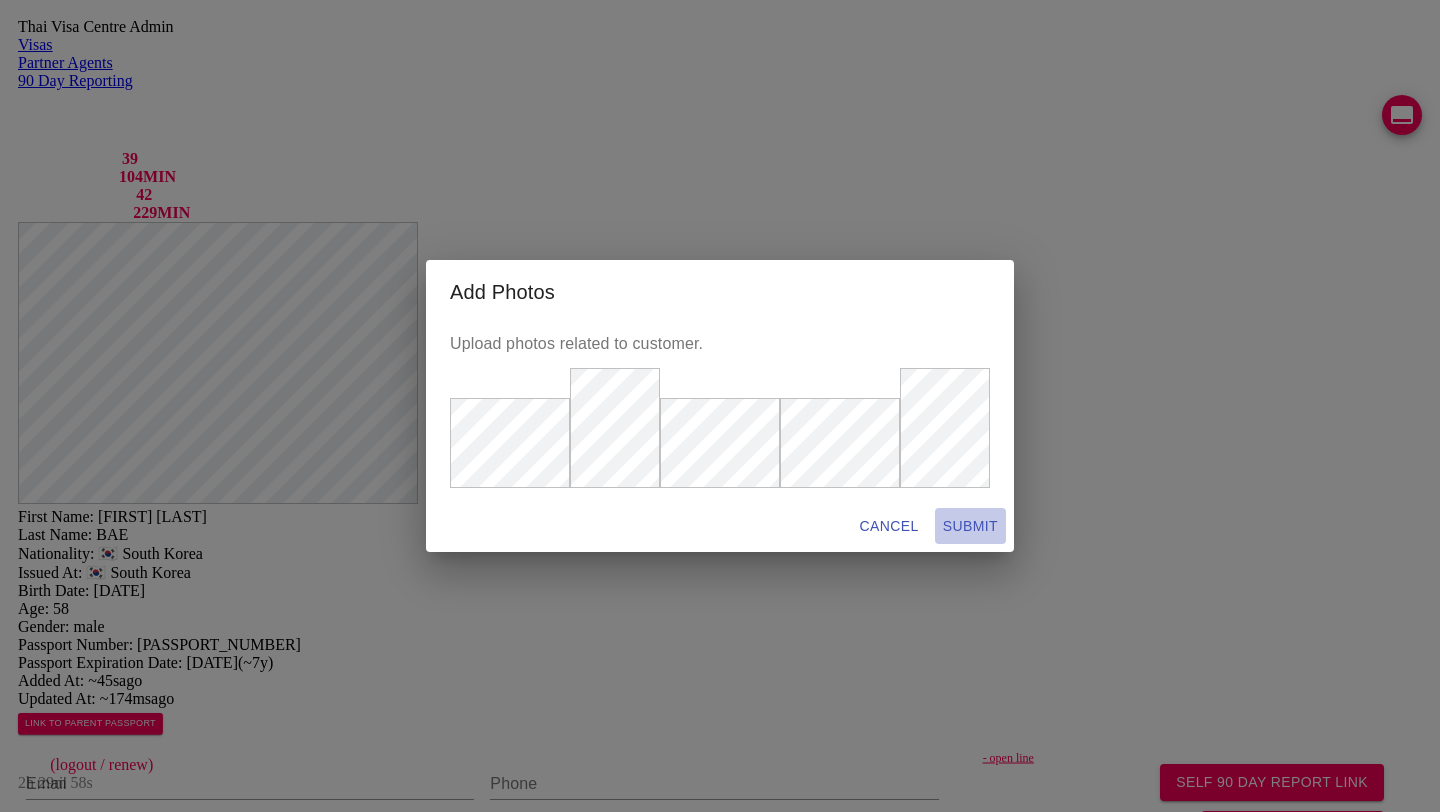 click on "SUBMIT" at bounding box center (889, 526) 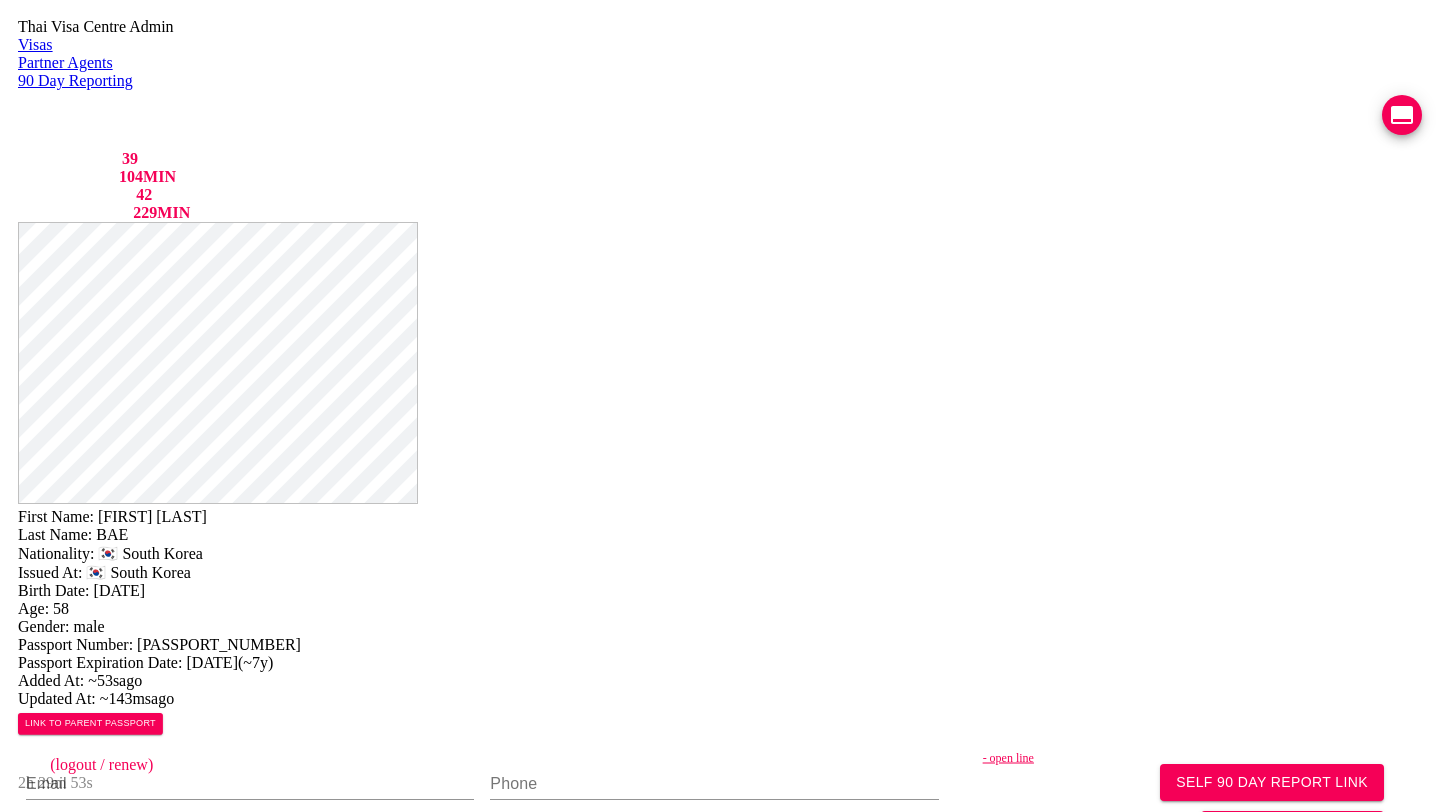 scroll, scrollTop: 0, scrollLeft: 0, axis: both 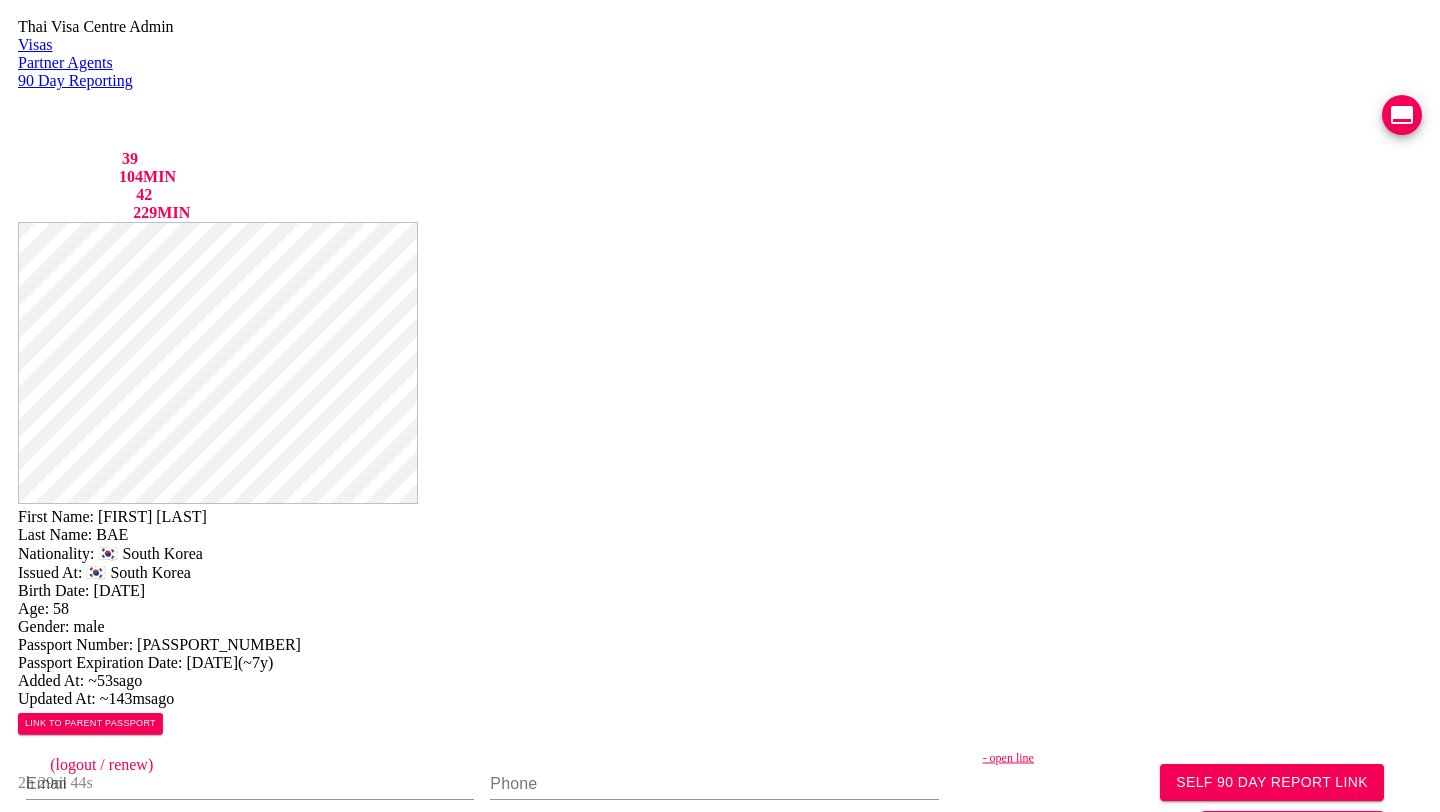 click on "Application photos" at bounding box center [720, 1078] 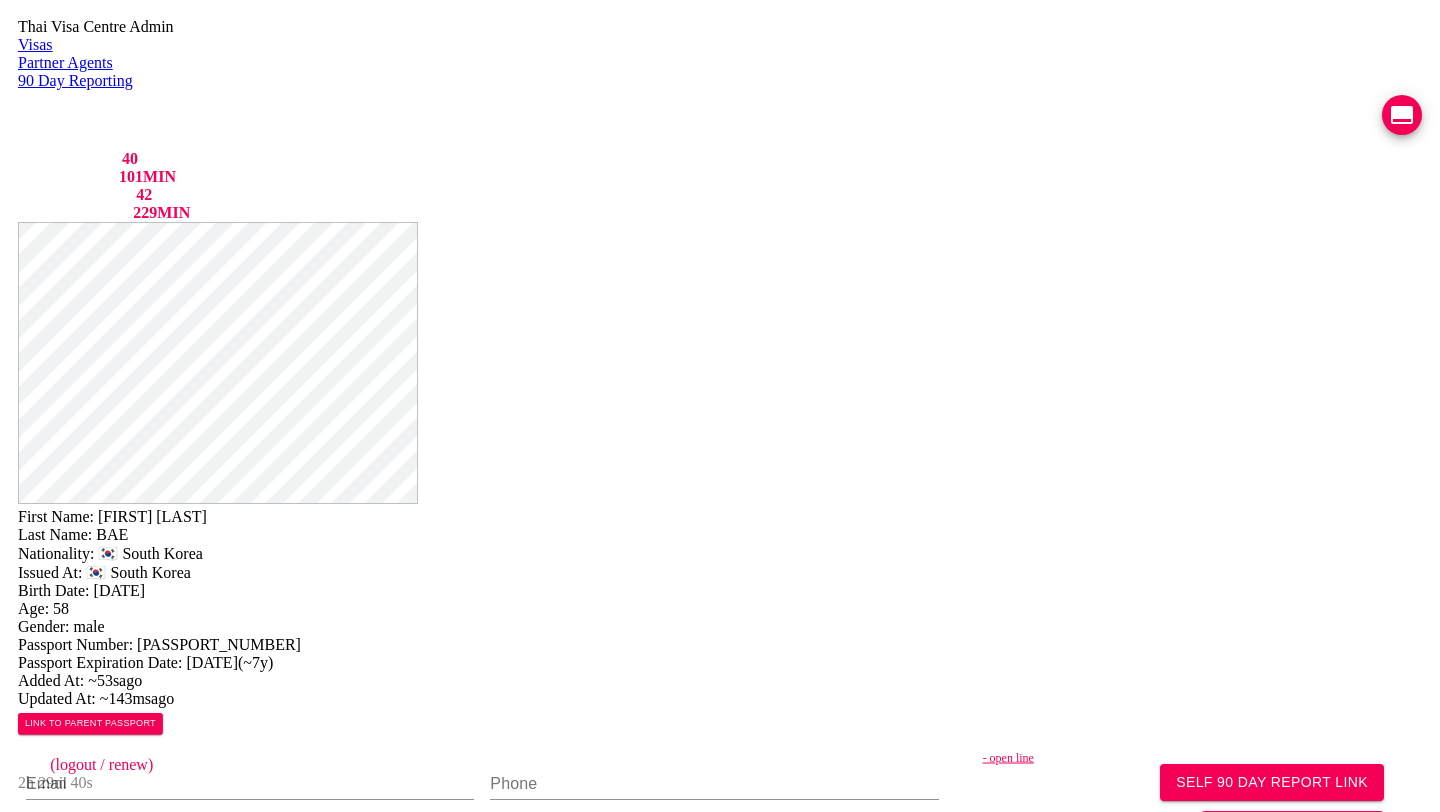 click on "Application photos" at bounding box center [720, 1078] 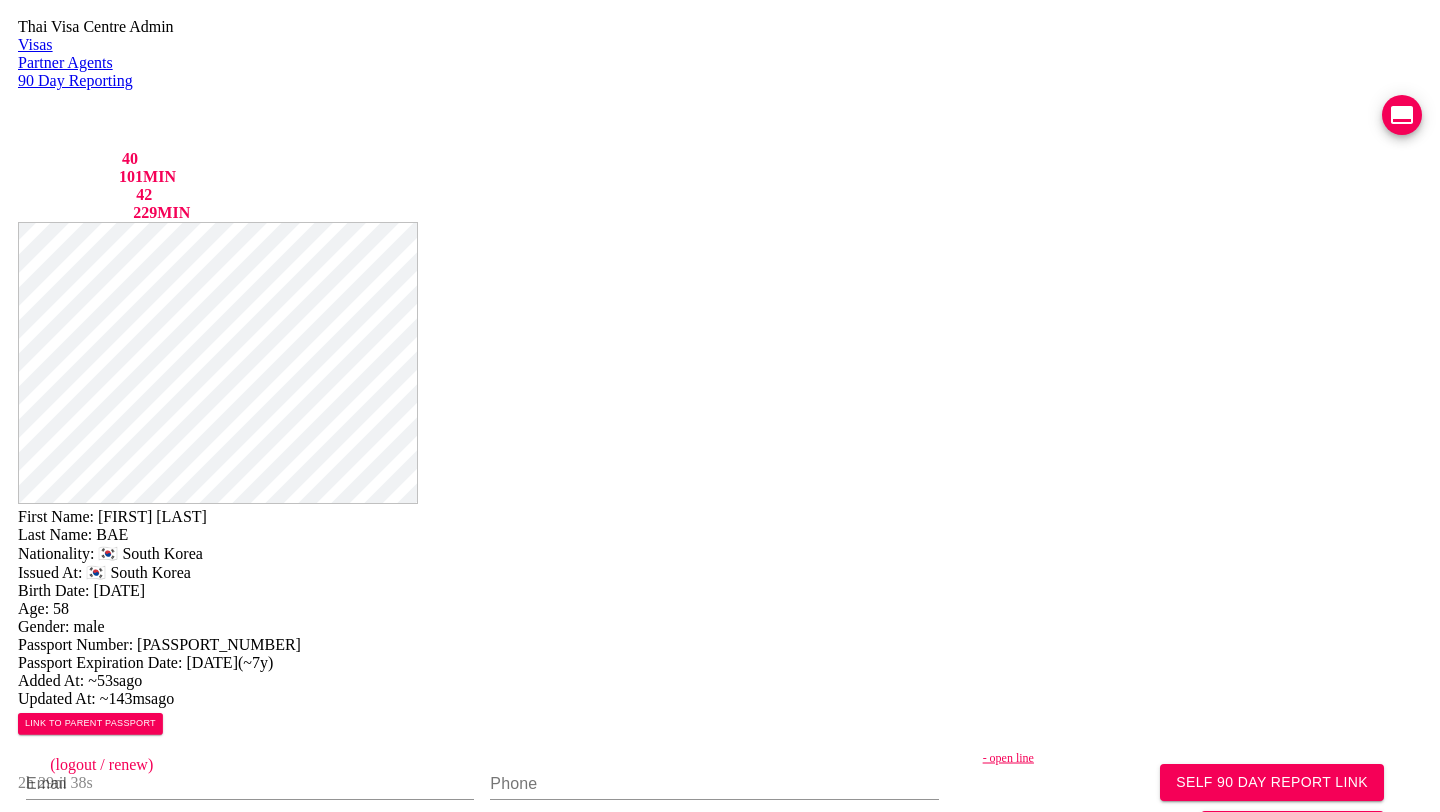 scroll, scrollTop: 0, scrollLeft: 0, axis: both 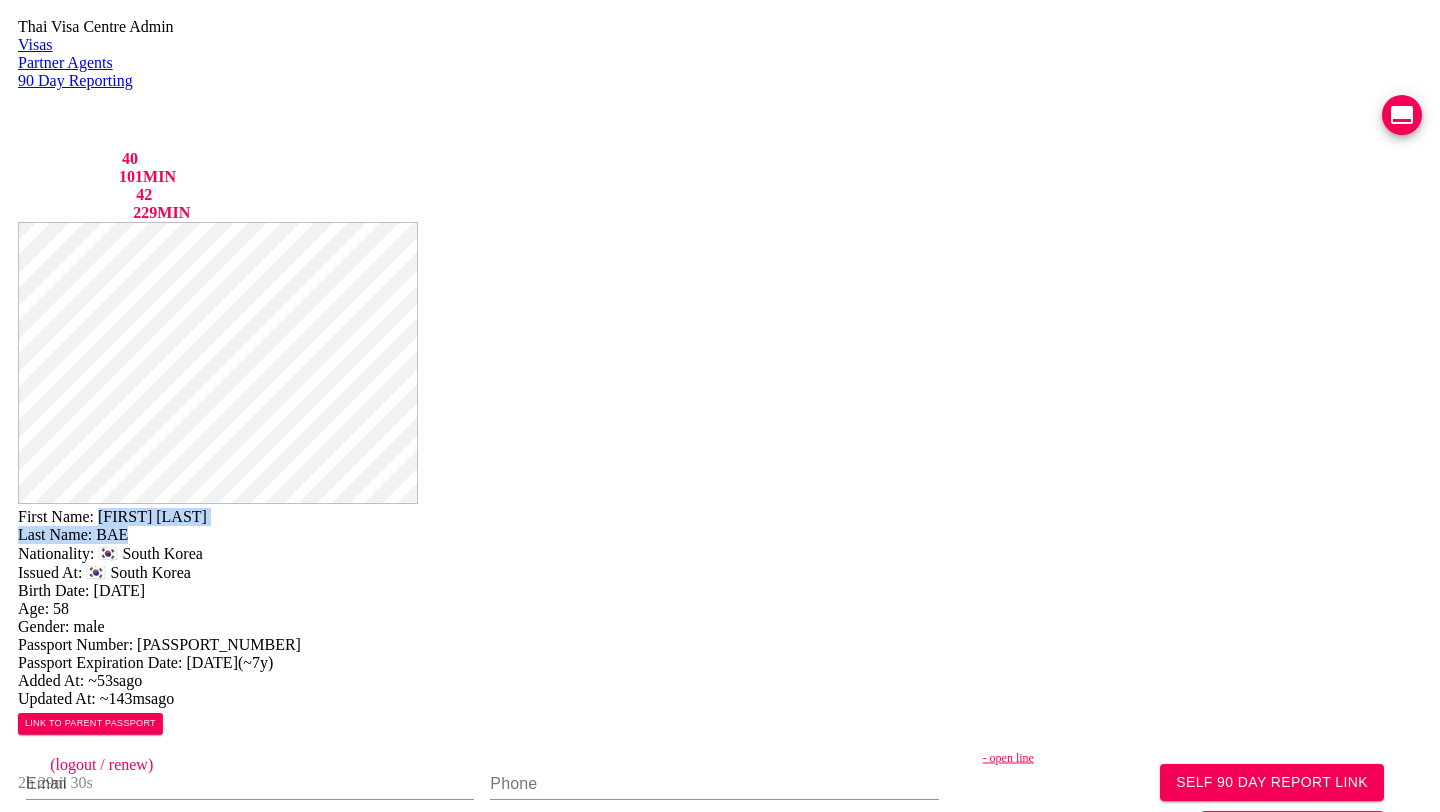 drag, startPoint x: 782, startPoint y: 46, endPoint x: 818, endPoint y: 74, distance: 45.607018 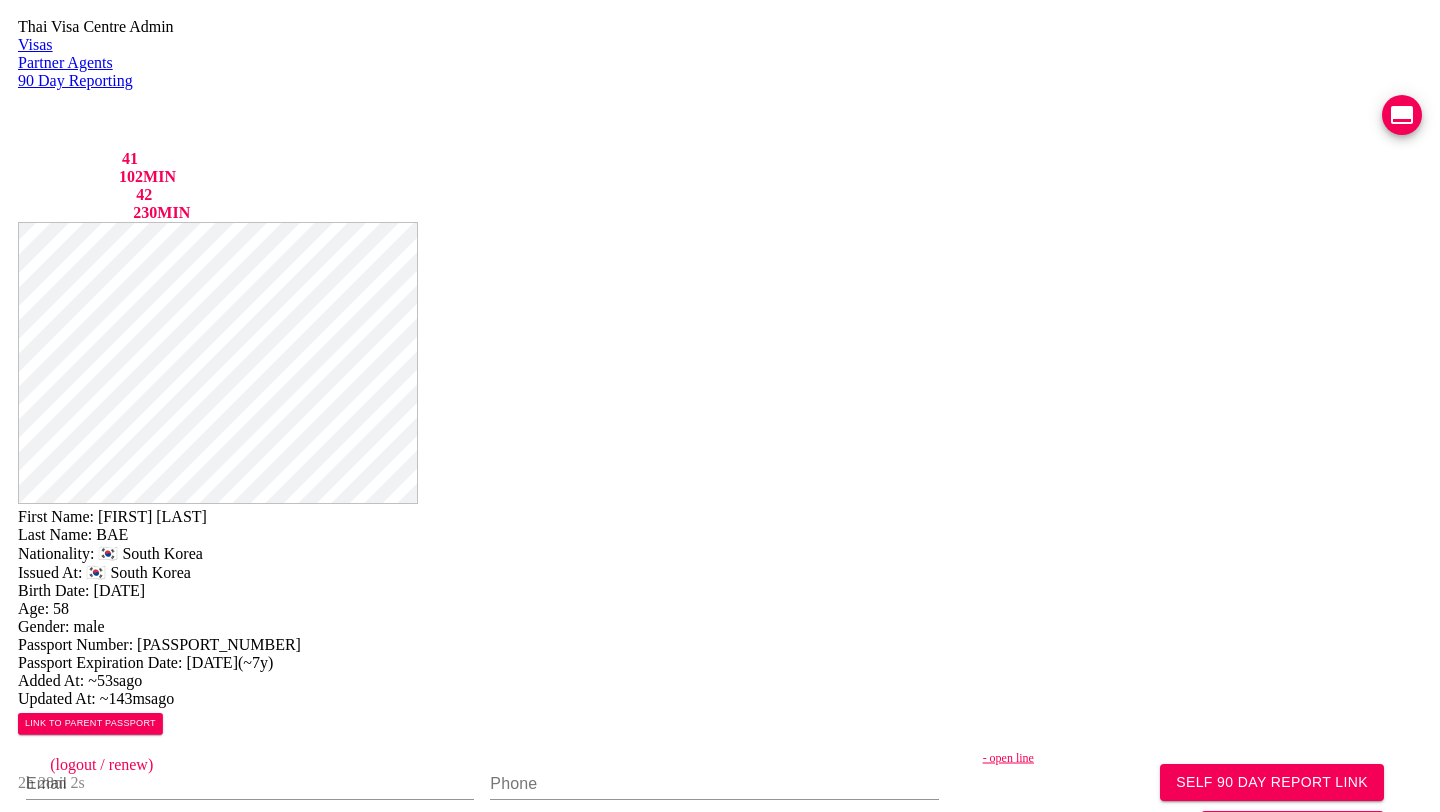 click on "Thai Visa Centre Admin Visas Partner Agents 90 Day Reporting LINE QUEUE   41 LINE DELAY   102  MIN EMAIL QUEUE   42 EMAIL DELAY   230  MIN jutamas.yaiimaijn@gmail.com staff   (logout / renew) 2h 28m 2s" at bounding box center (720, 120) 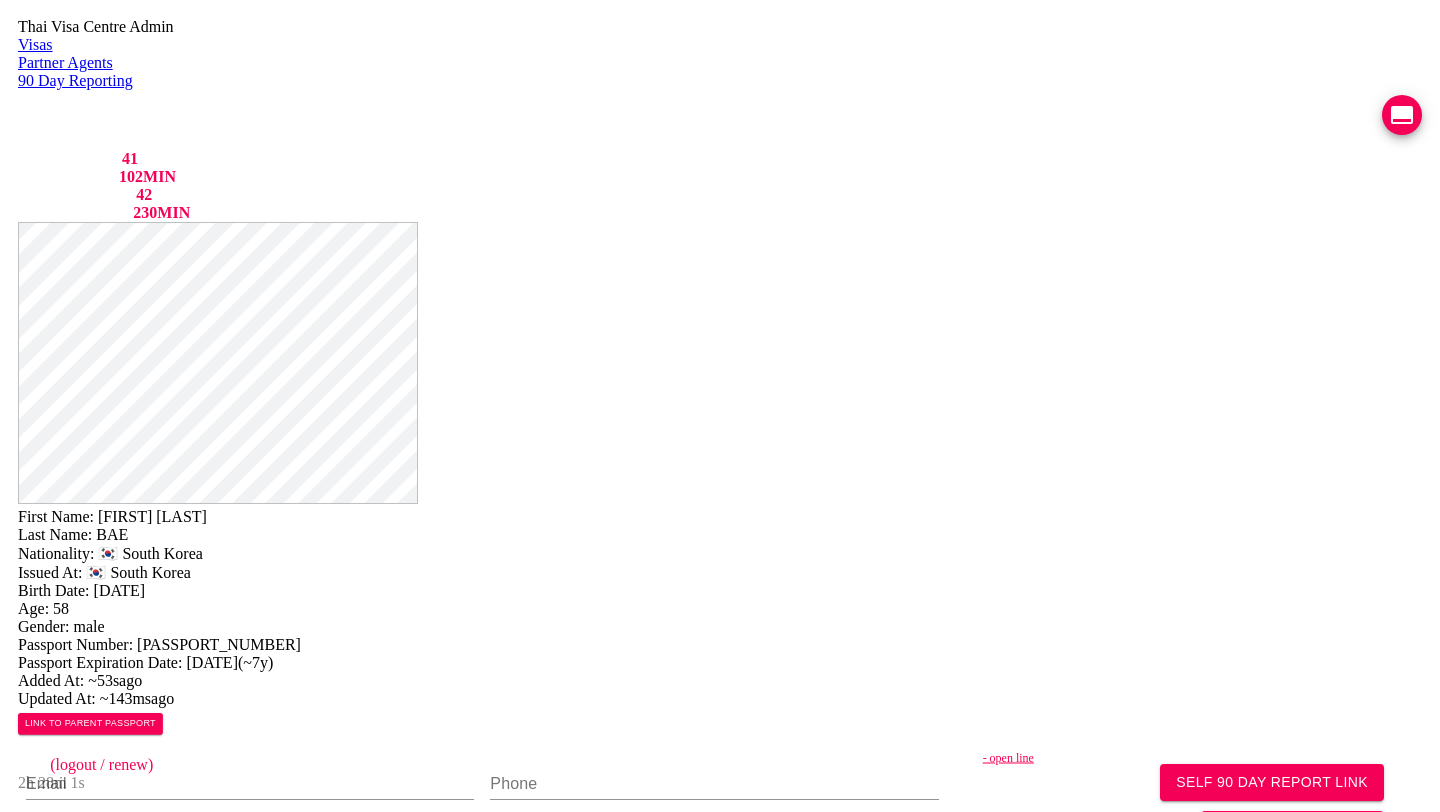 click at bounding box center (1402, 115) 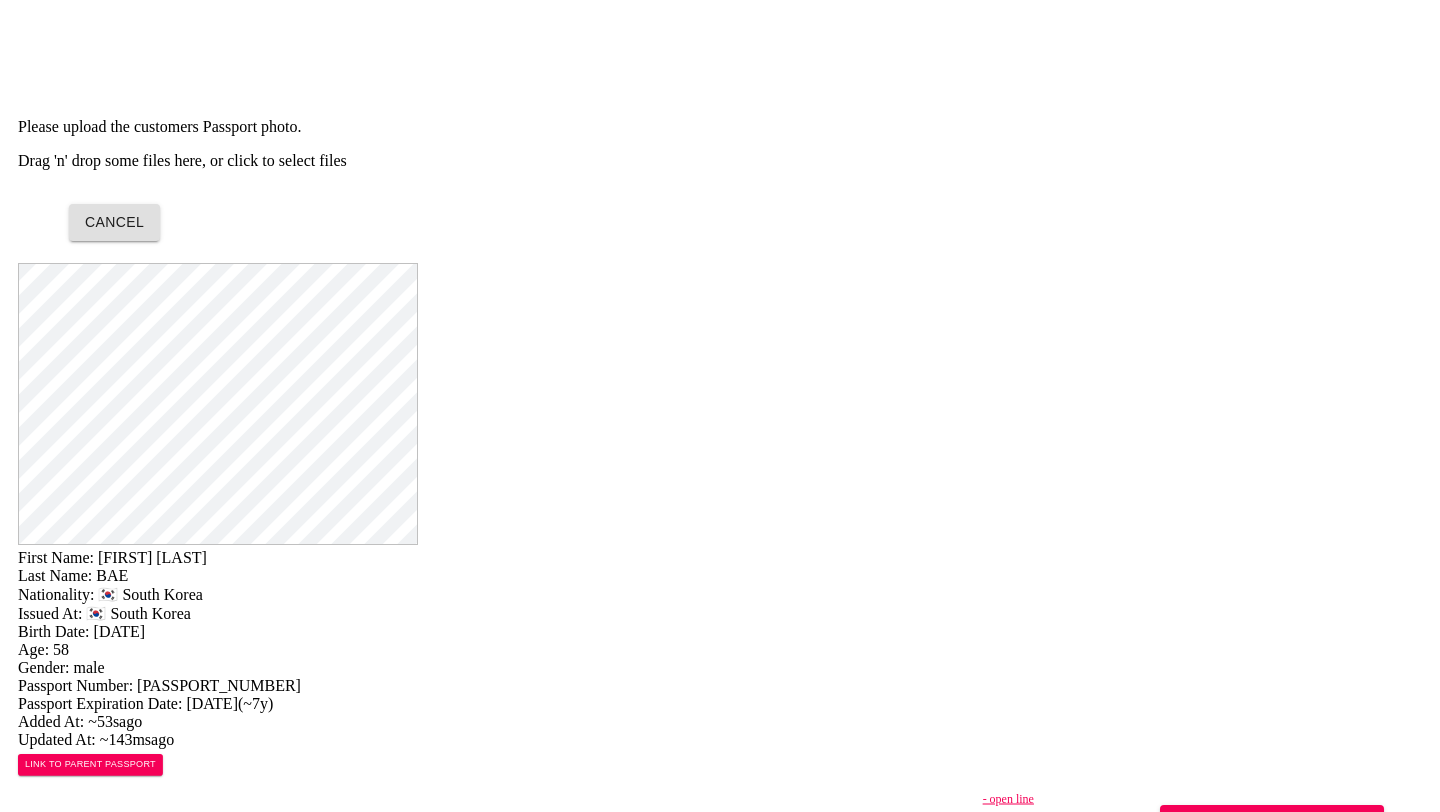 click on "Drag 'n' drop some files here, or click to select files" at bounding box center (720, 161) 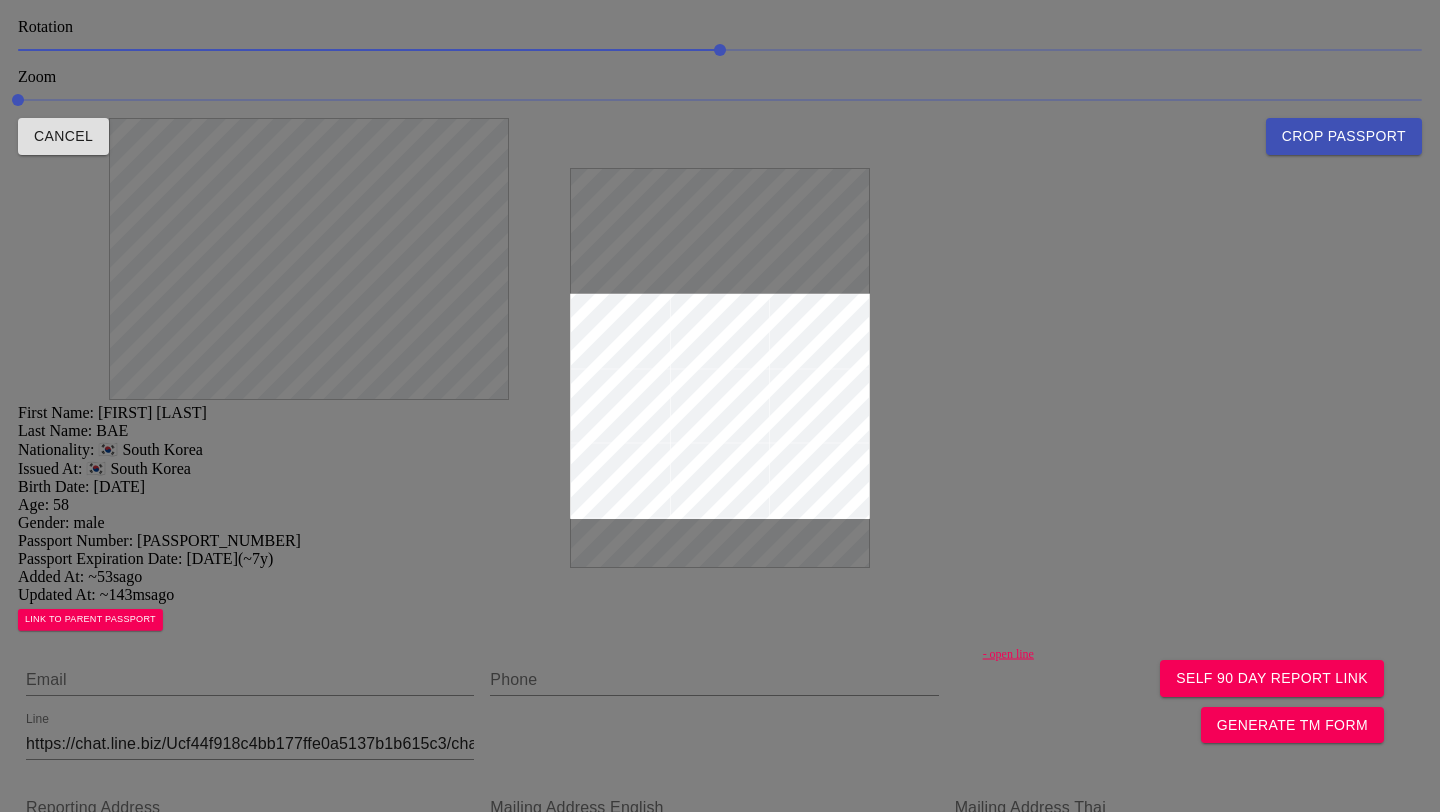 click at bounding box center [720, 406] 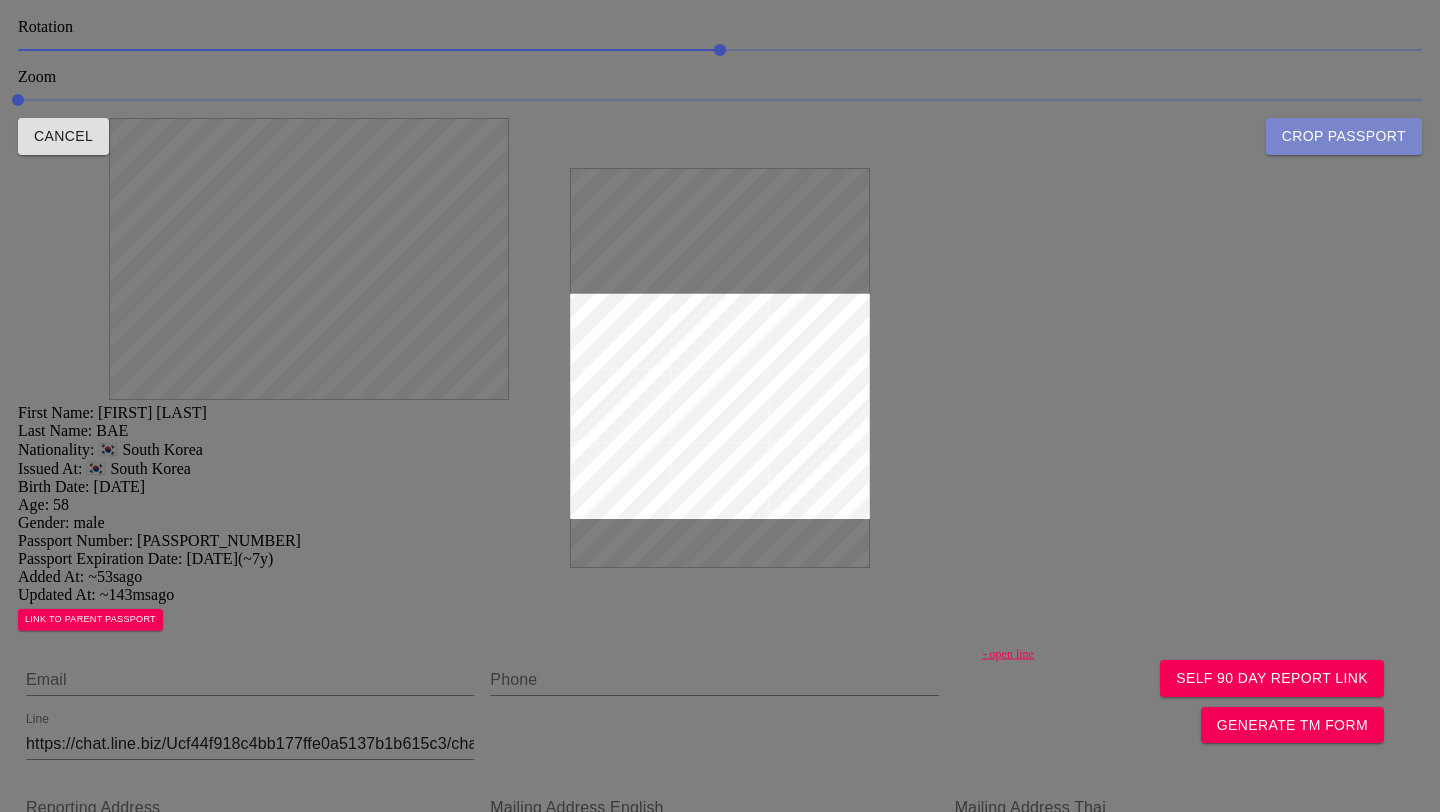 click on "Crop Passport" at bounding box center [1344, 136] 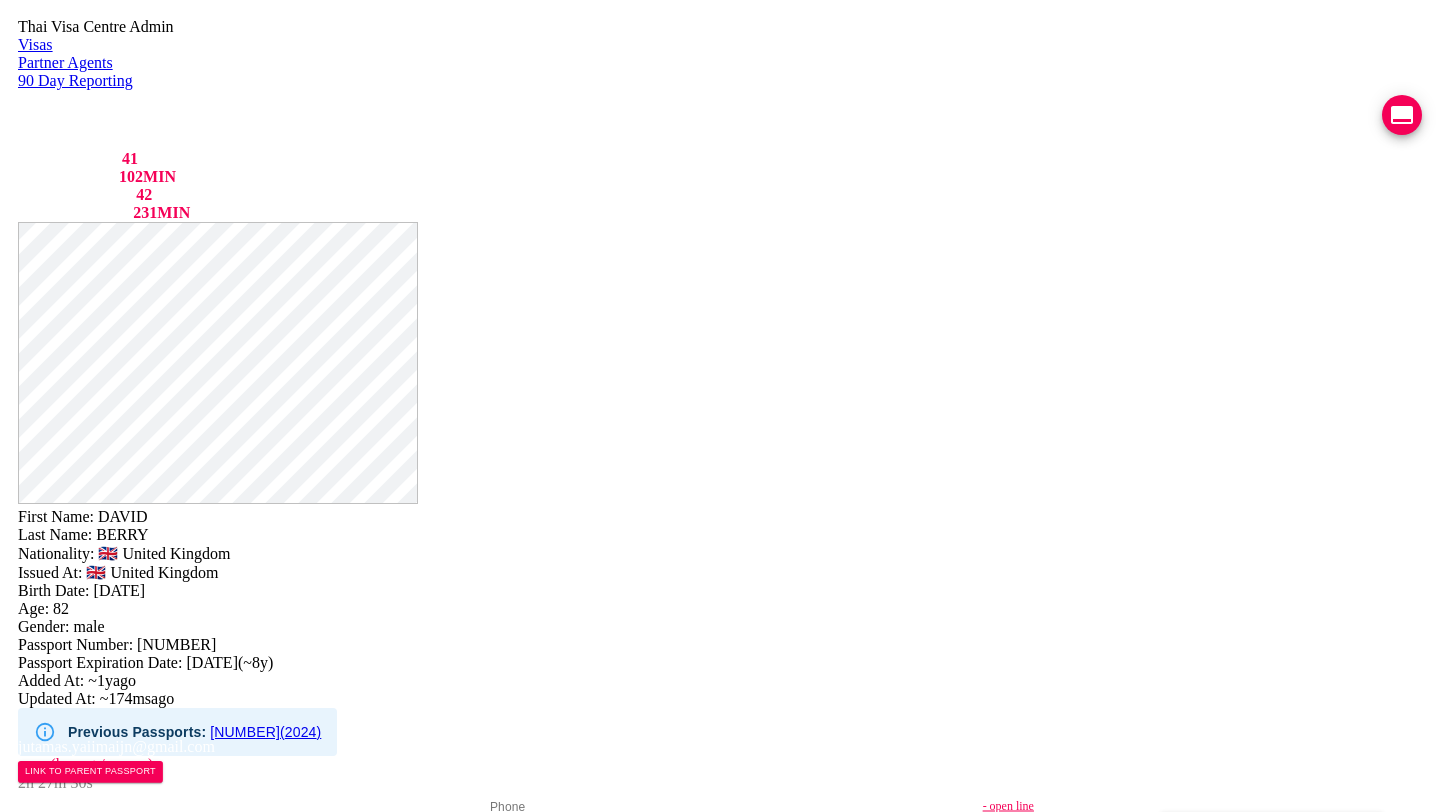 click on "- open line" at bounding box center [1213, 806] 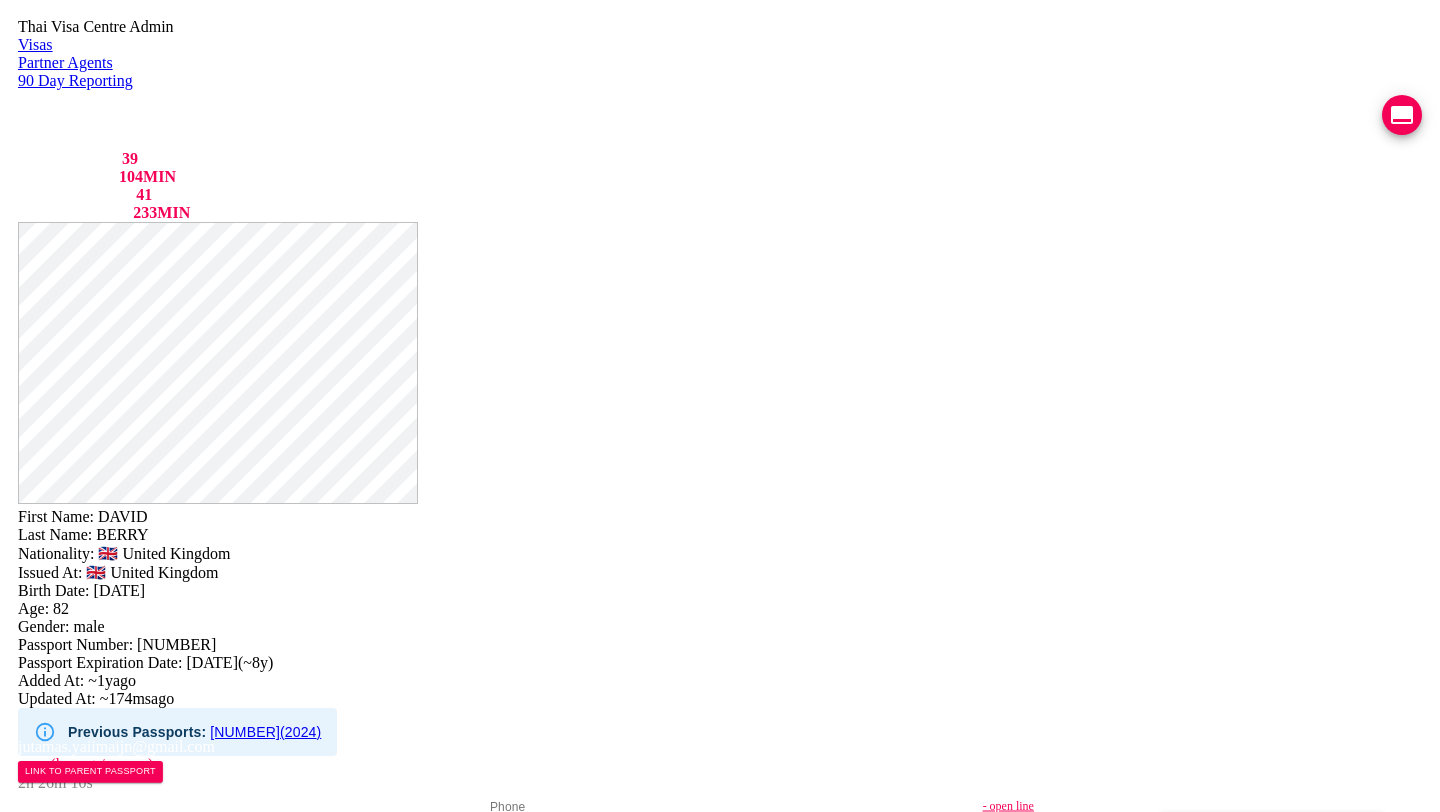 click at bounding box center (1402, 115) 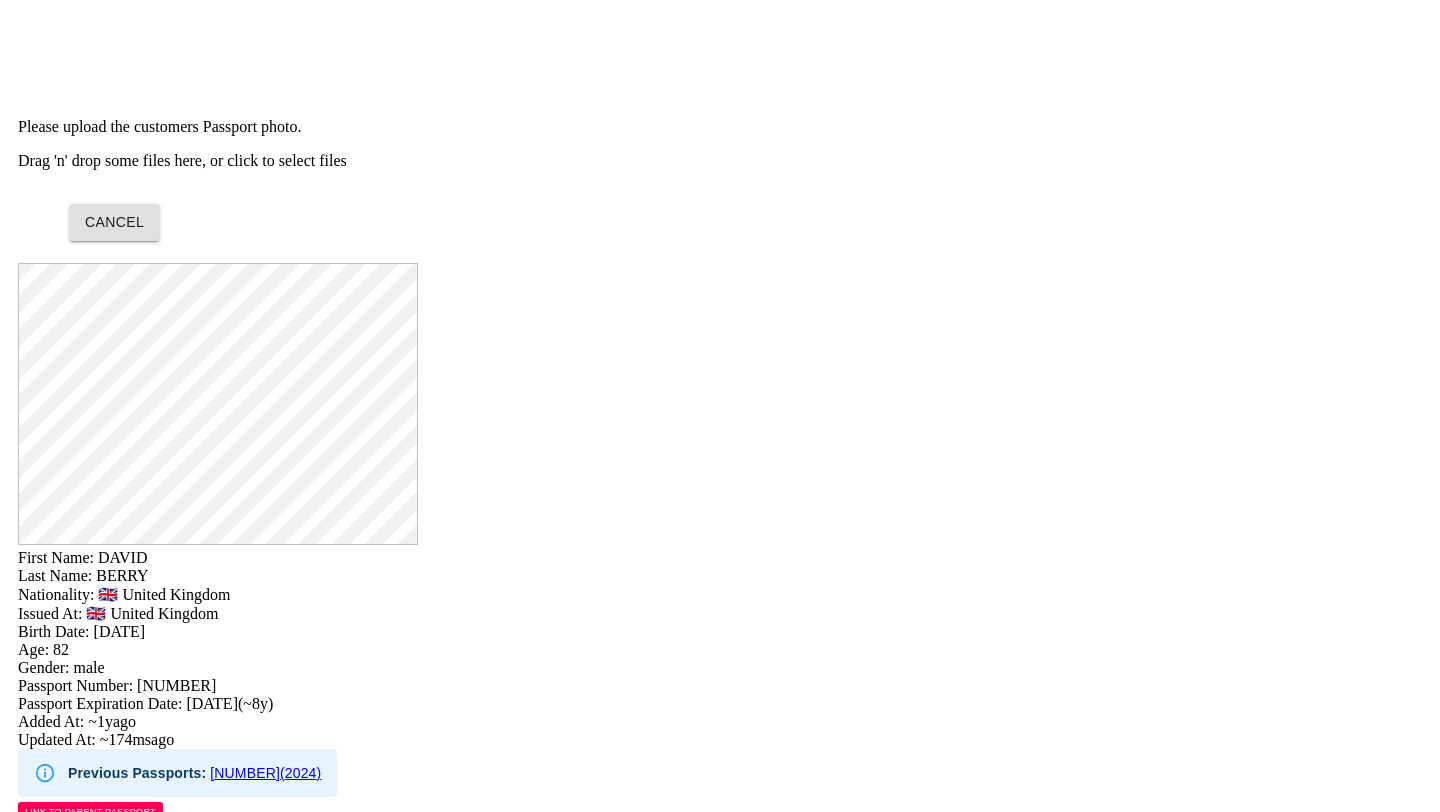 click on "Drag 'n' drop some files here, or click to select files" at bounding box center [720, 161] 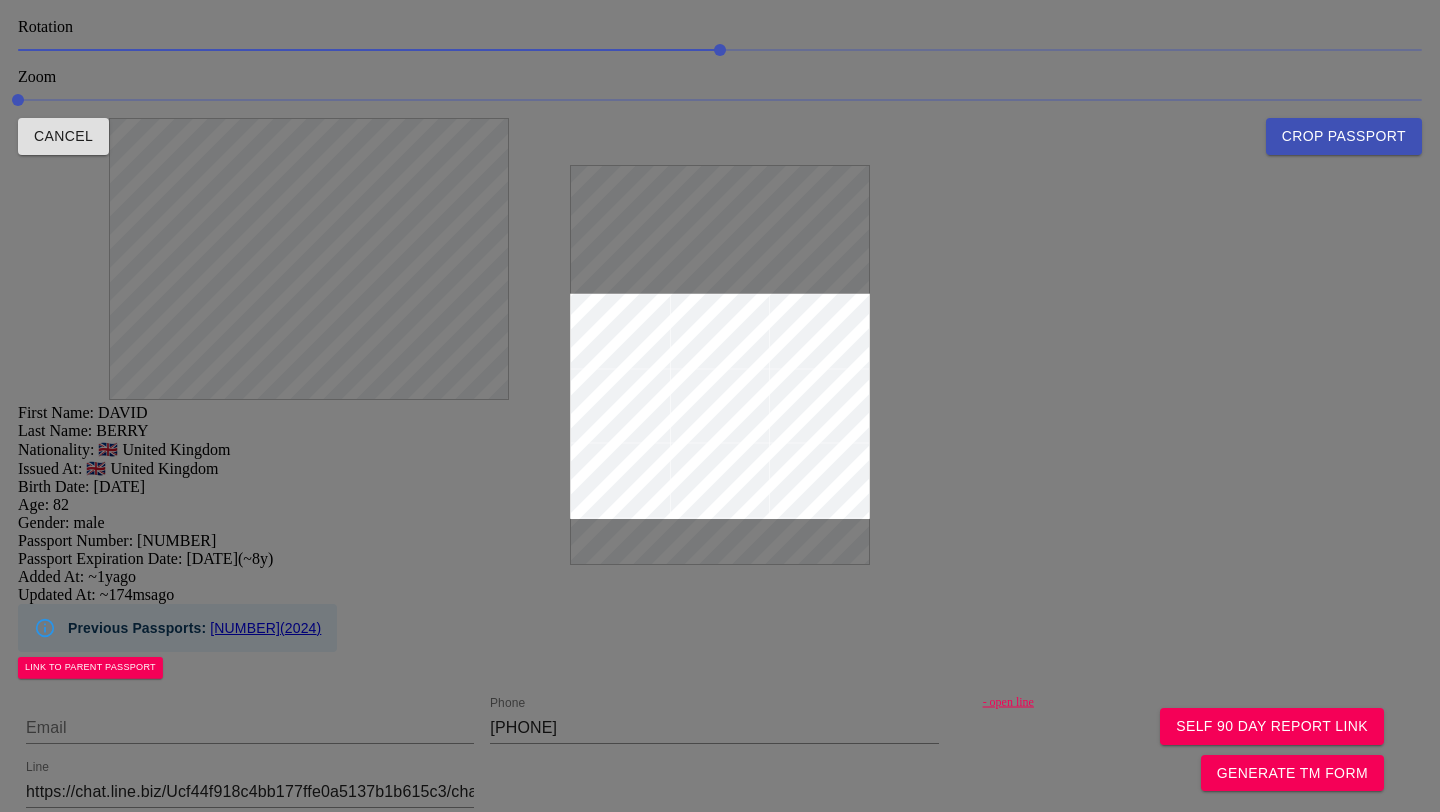 click at bounding box center (720, 406) 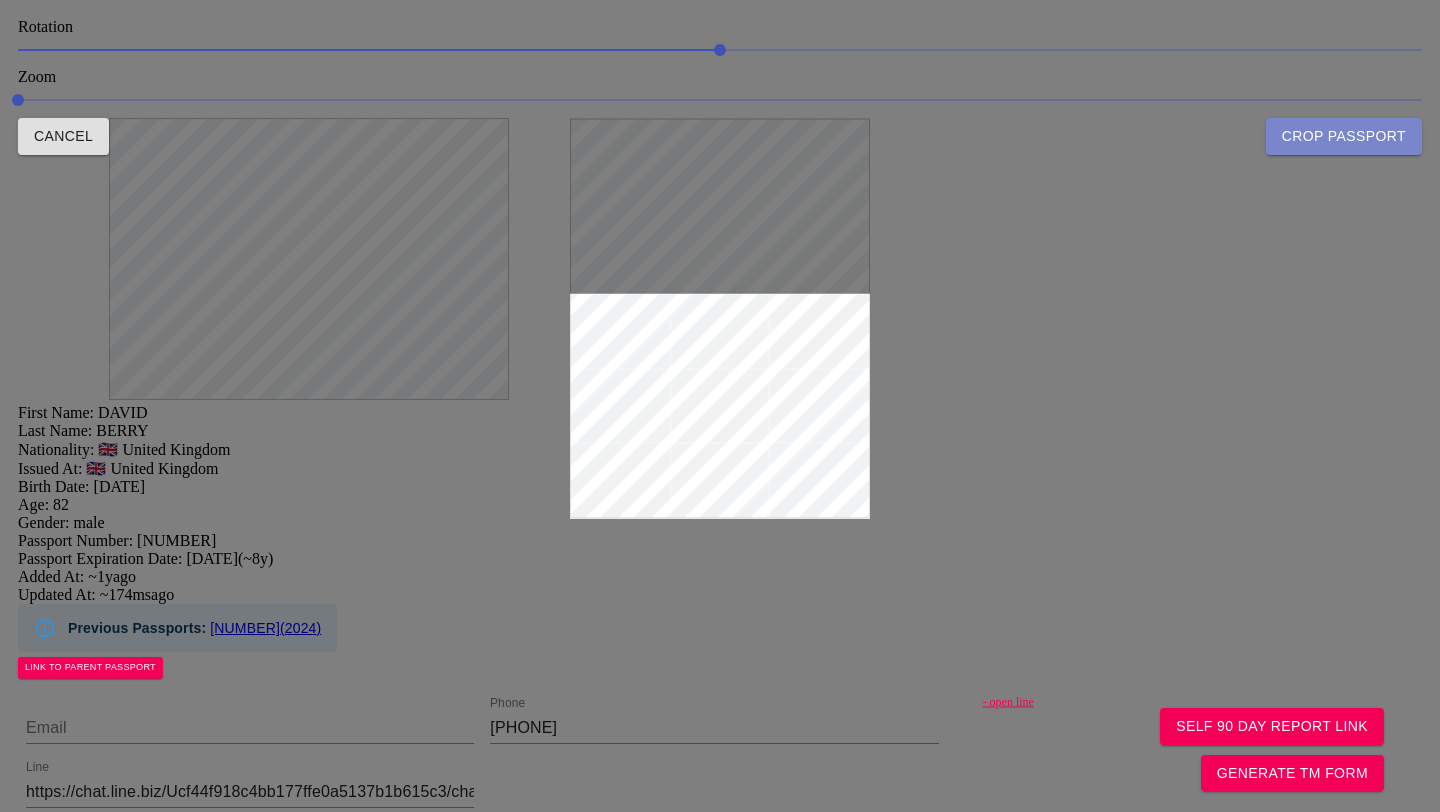 click on "Crop Passport" at bounding box center [1344, 136] 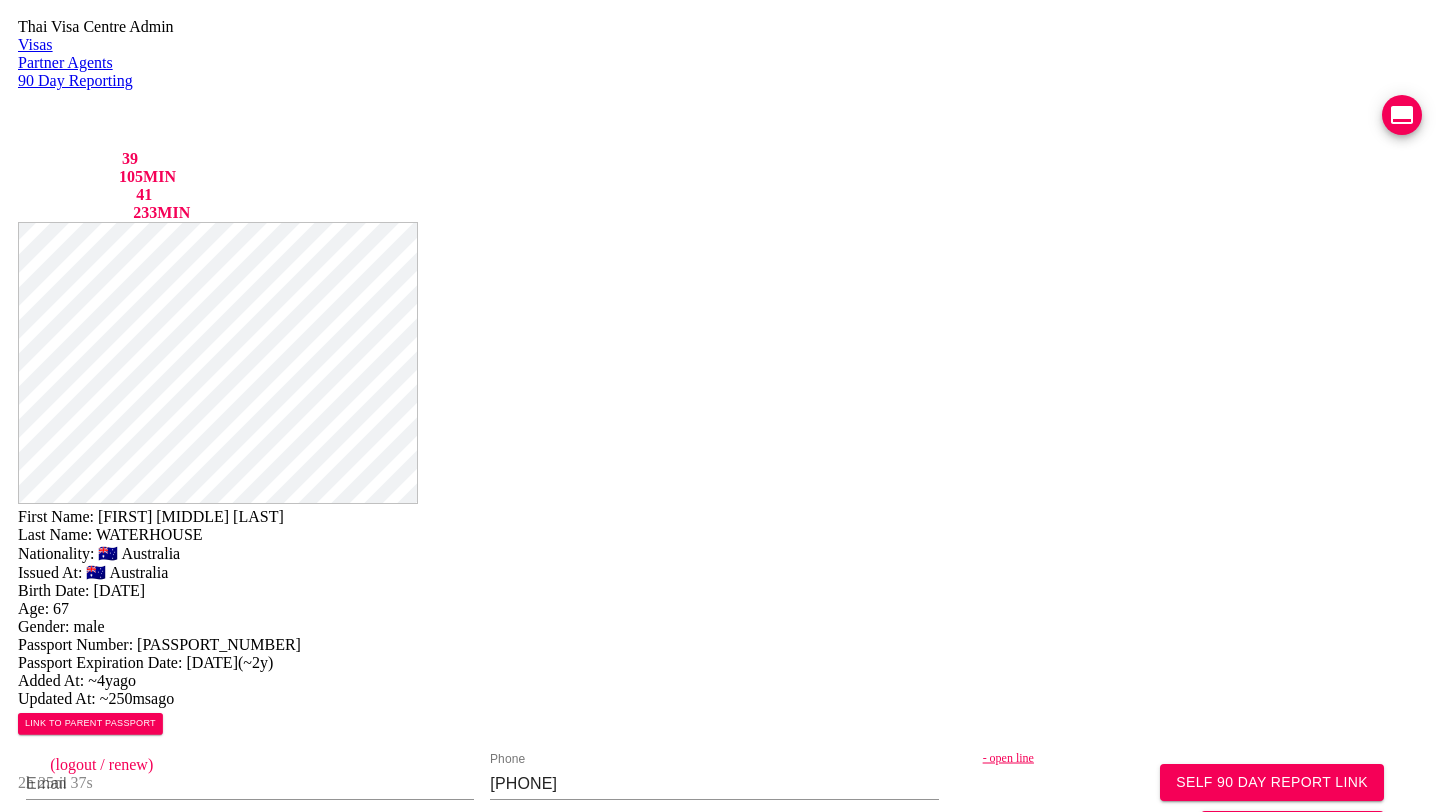 click on "- open line" at bounding box center [1213, 758] 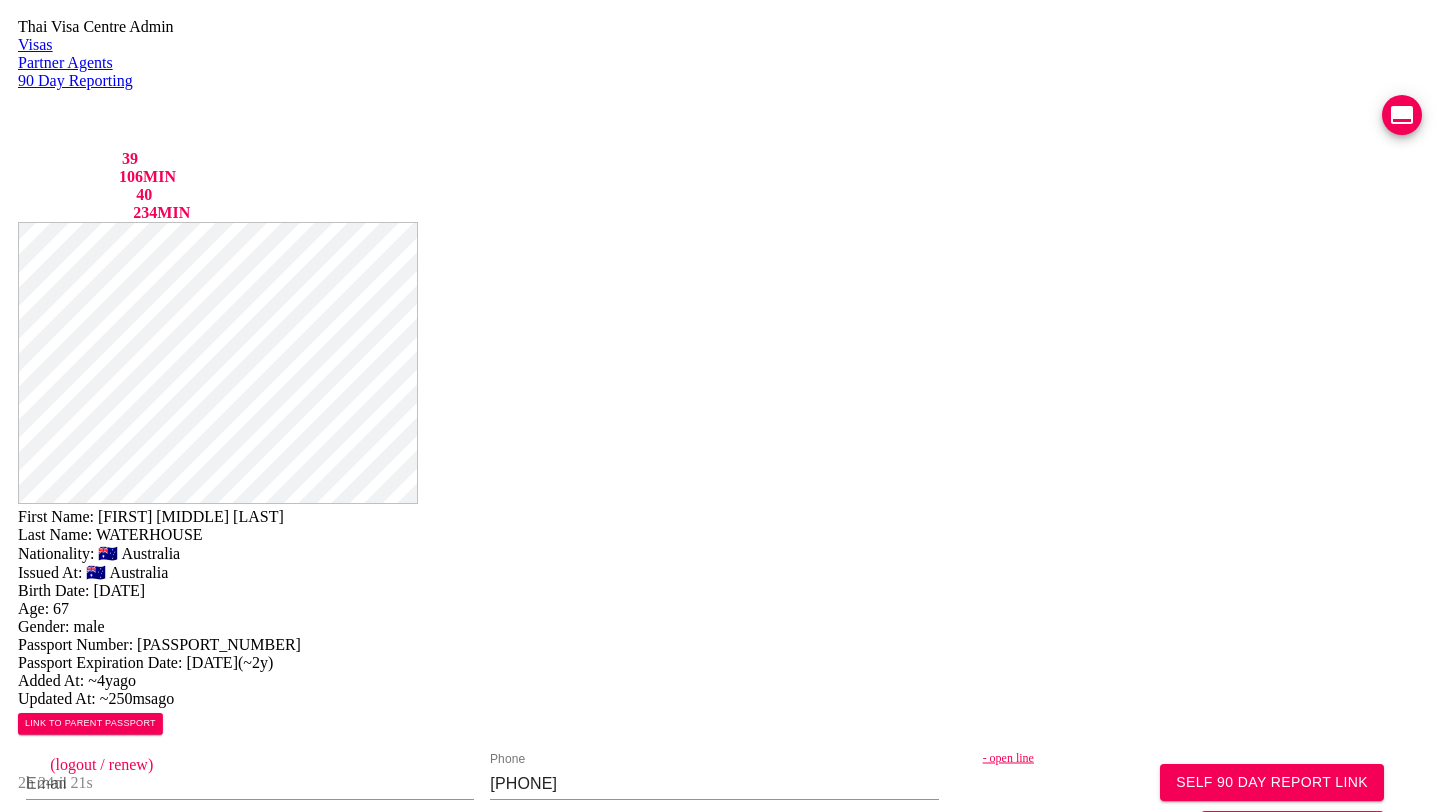 click at bounding box center [1402, 115] 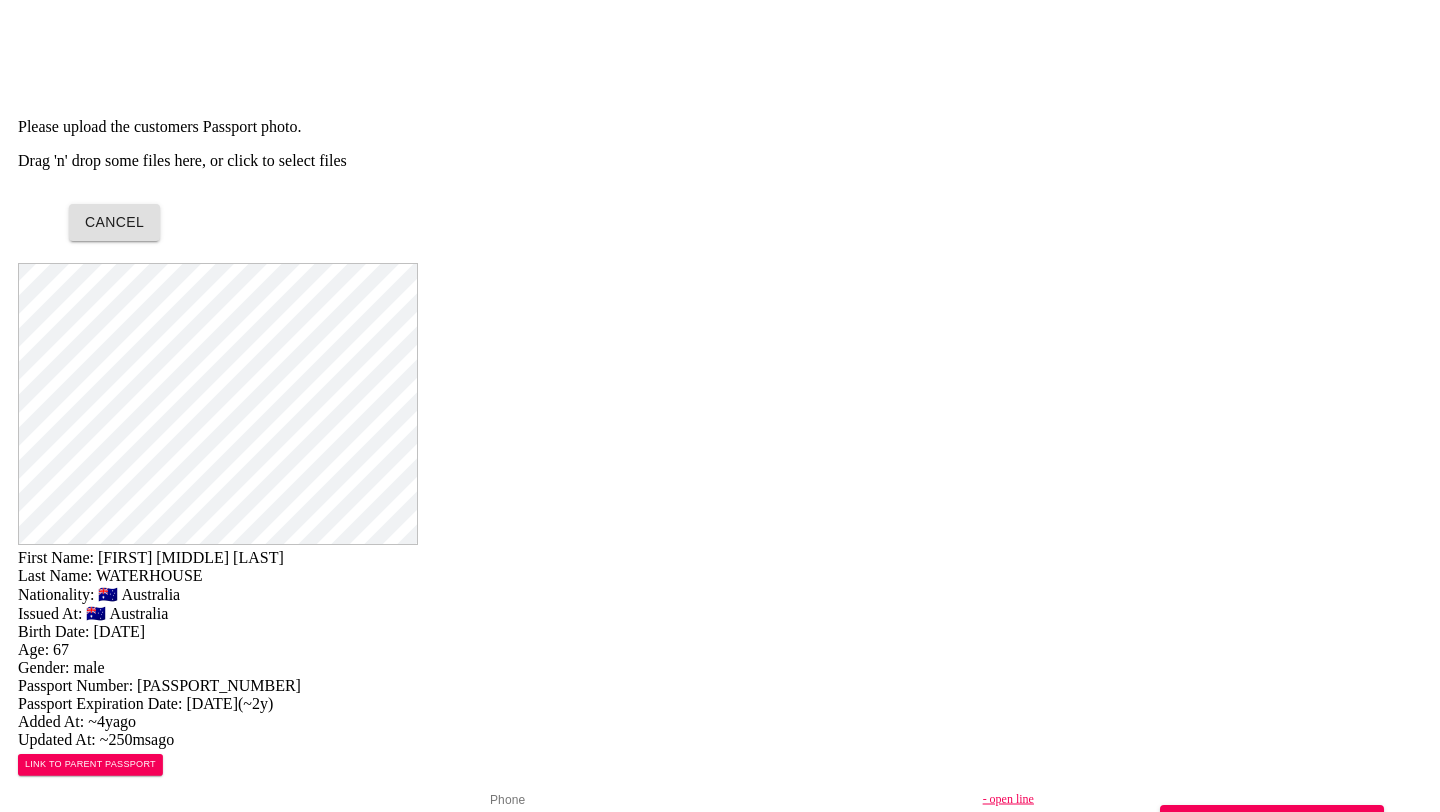 click on "Drag 'n' drop some files here, or click to select files" at bounding box center (720, 161) 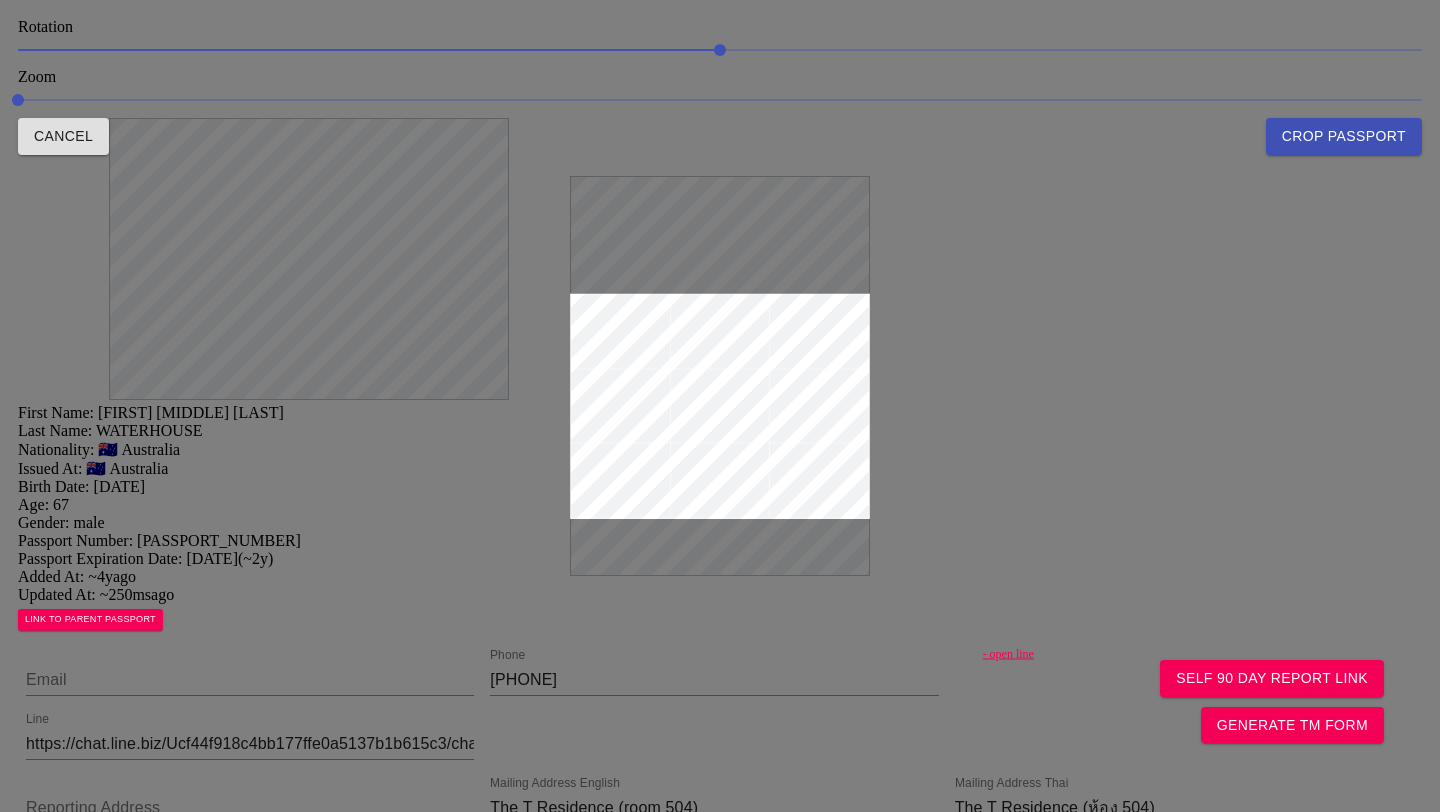click at bounding box center (720, 406) 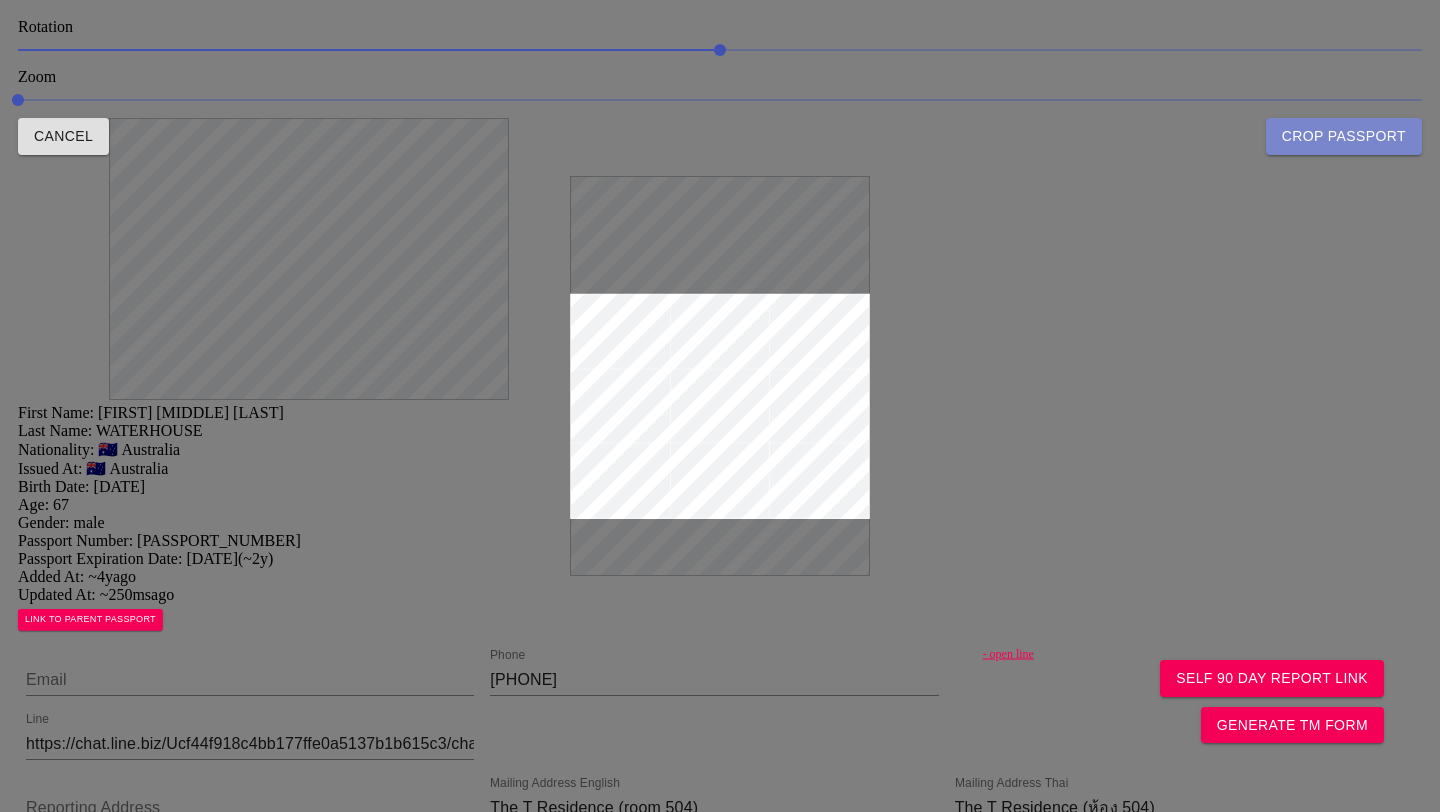 click on "Crop Passport" at bounding box center (1344, 136) 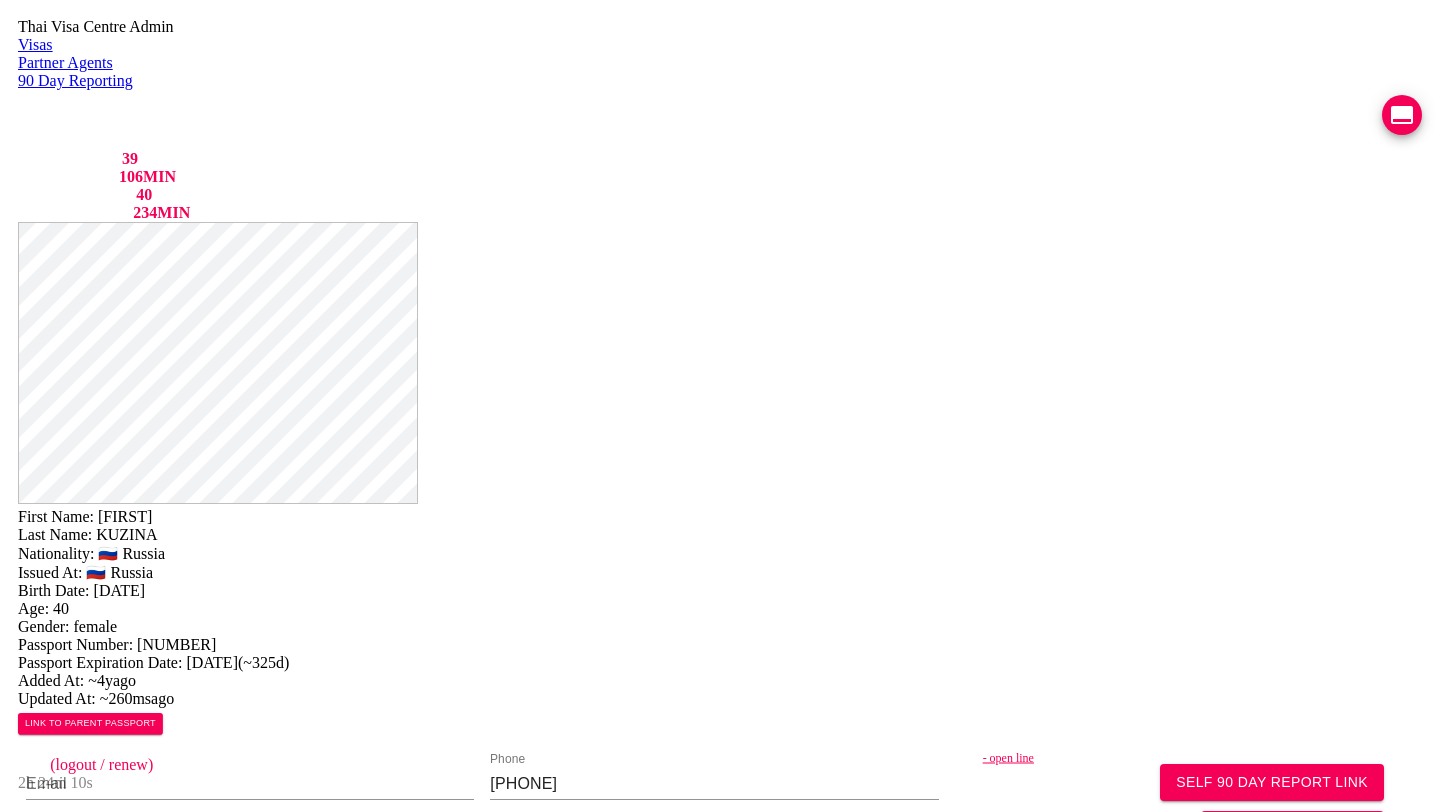 click on "- open line" at bounding box center (1213, 758) 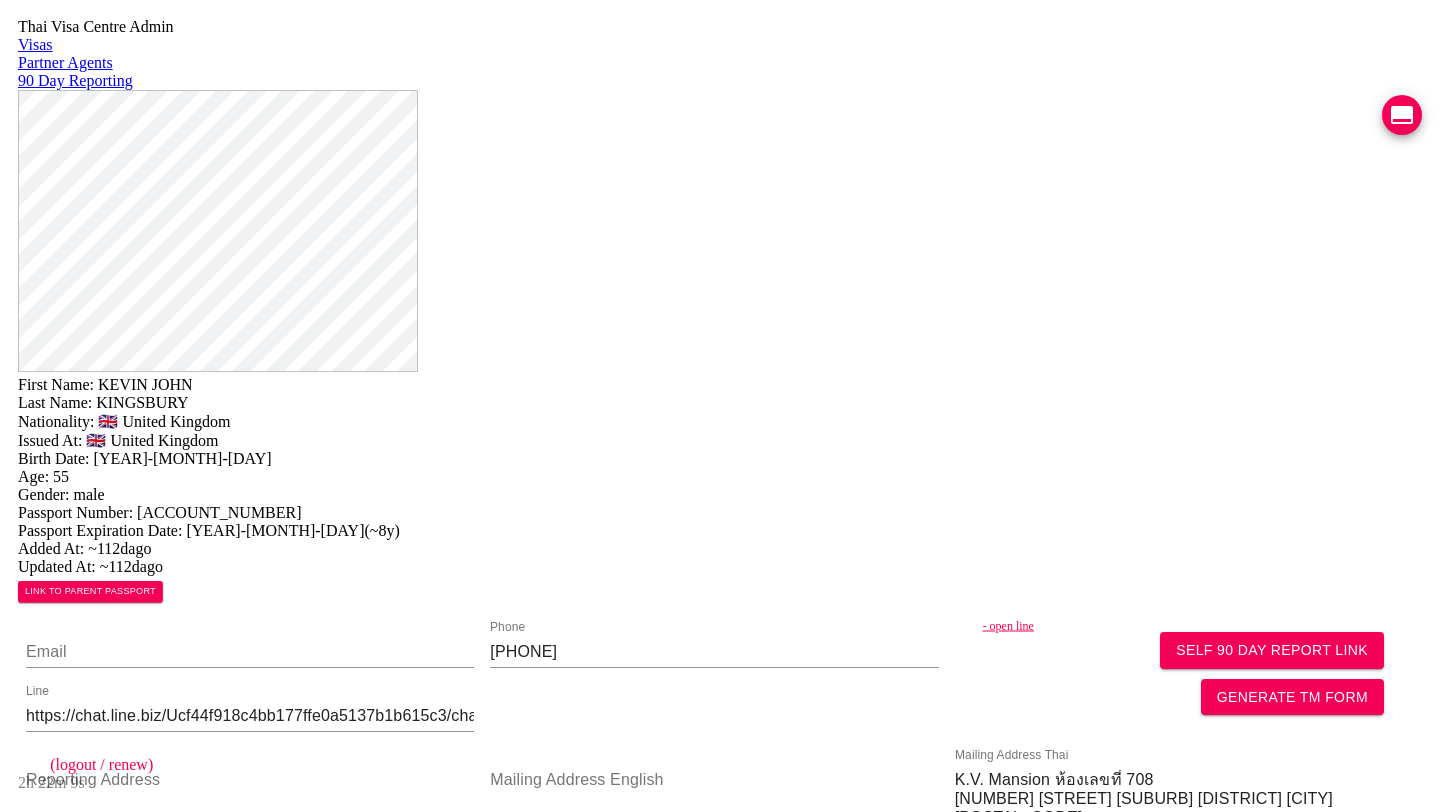 scroll, scrollTop: 0, scrollLeft: 0, axis: both 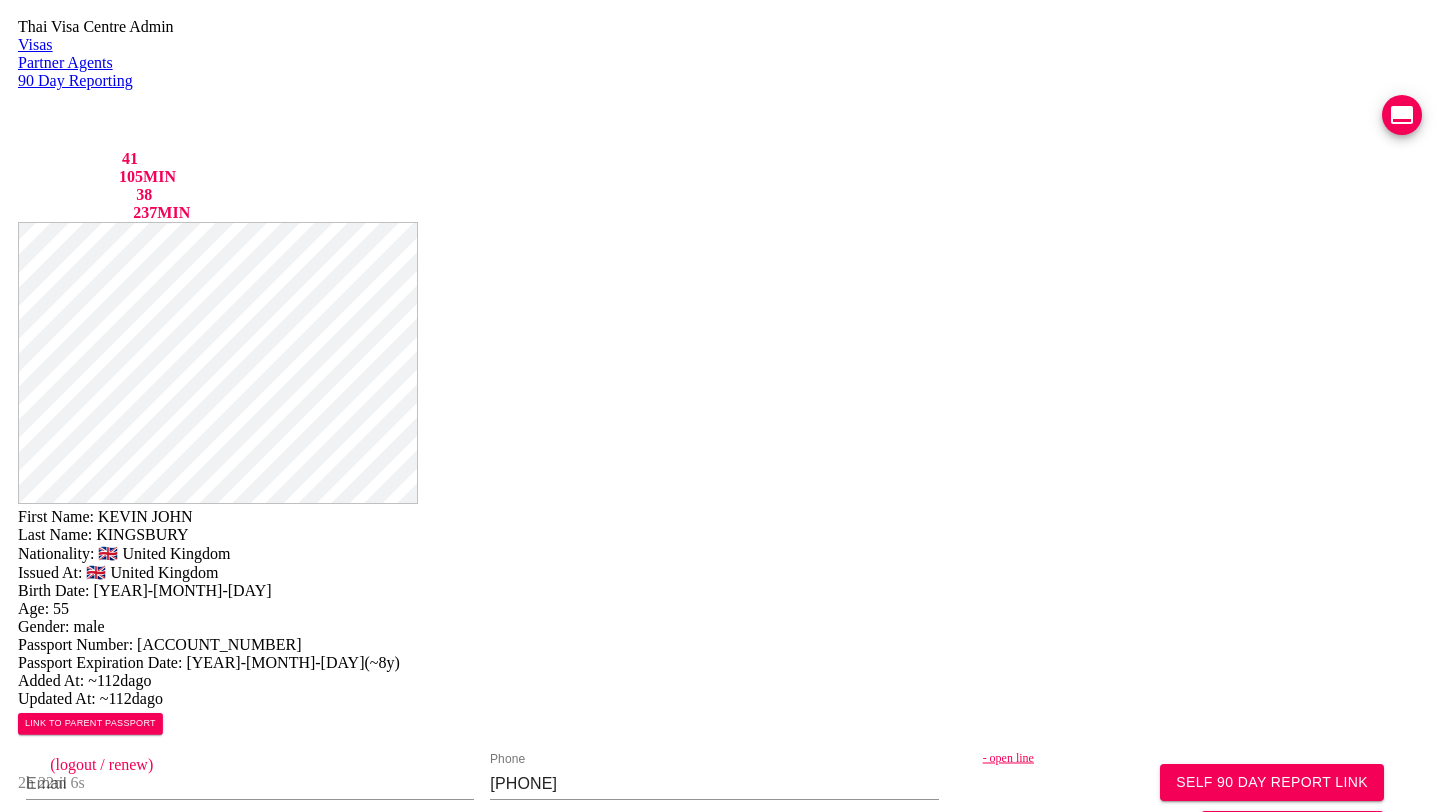 click on "COMPLETED" at bounding box center (126, 1834) 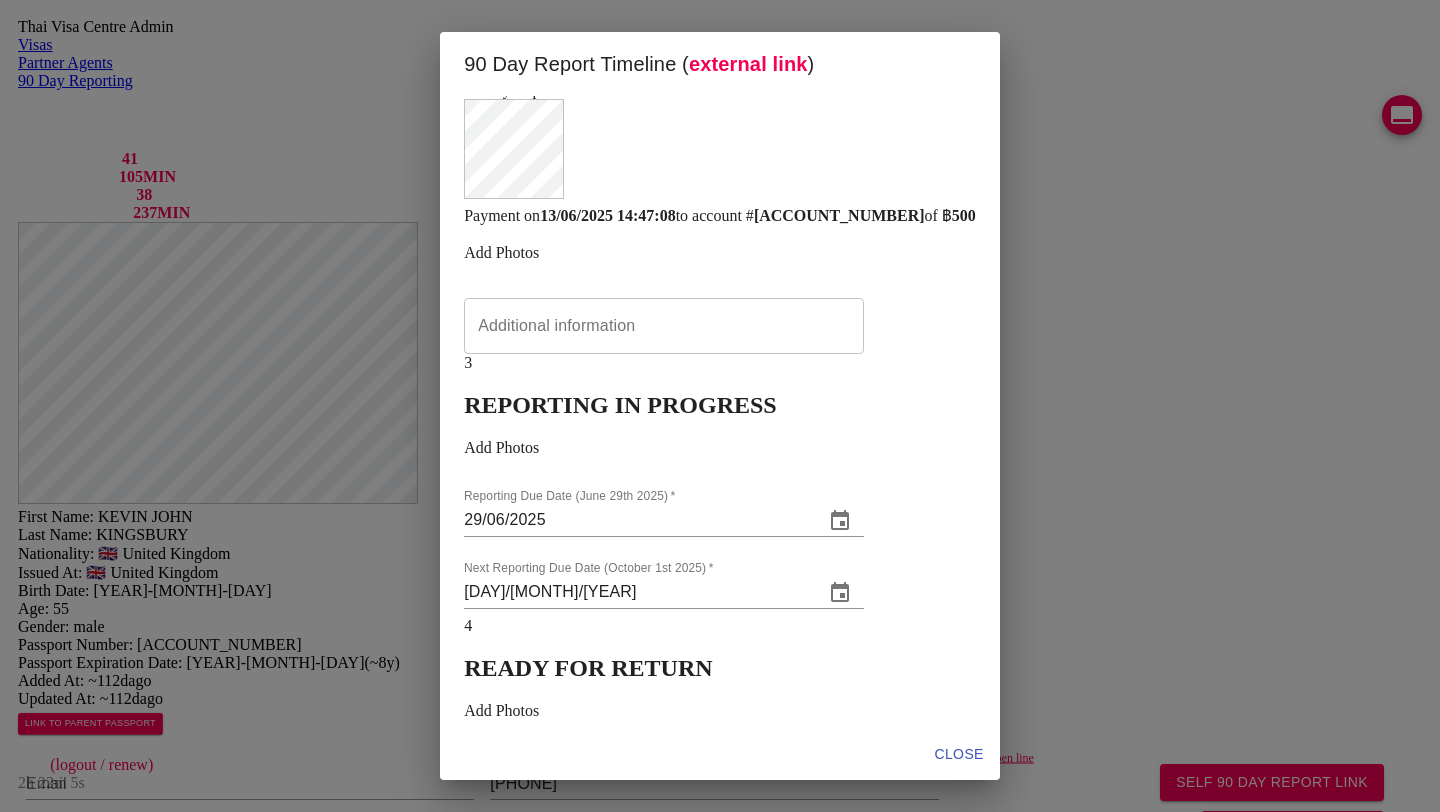 scroll, scrollTop: 0, scrollLeft: 0, axis: both 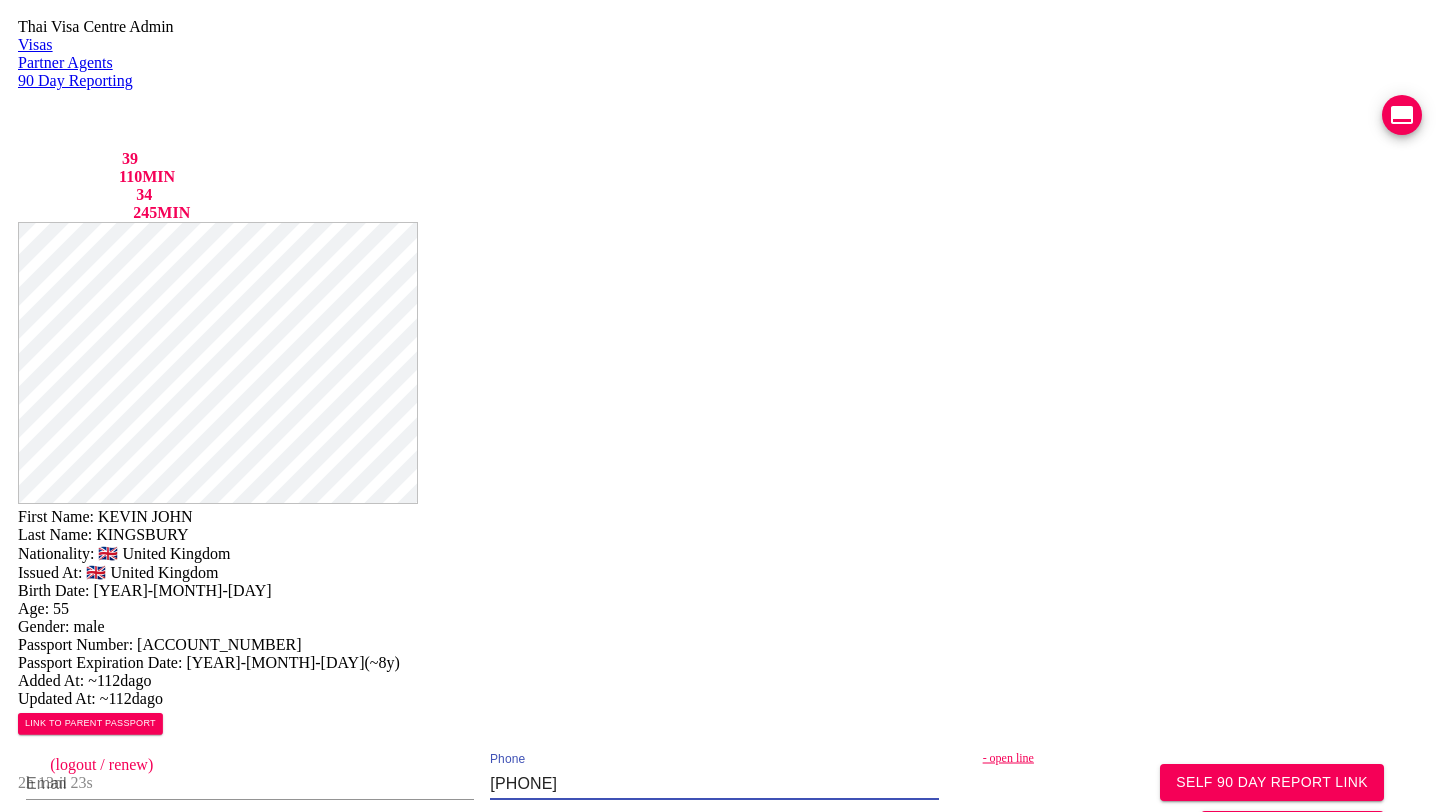 click on "[PHONE]" at bounding box center [714, 784] 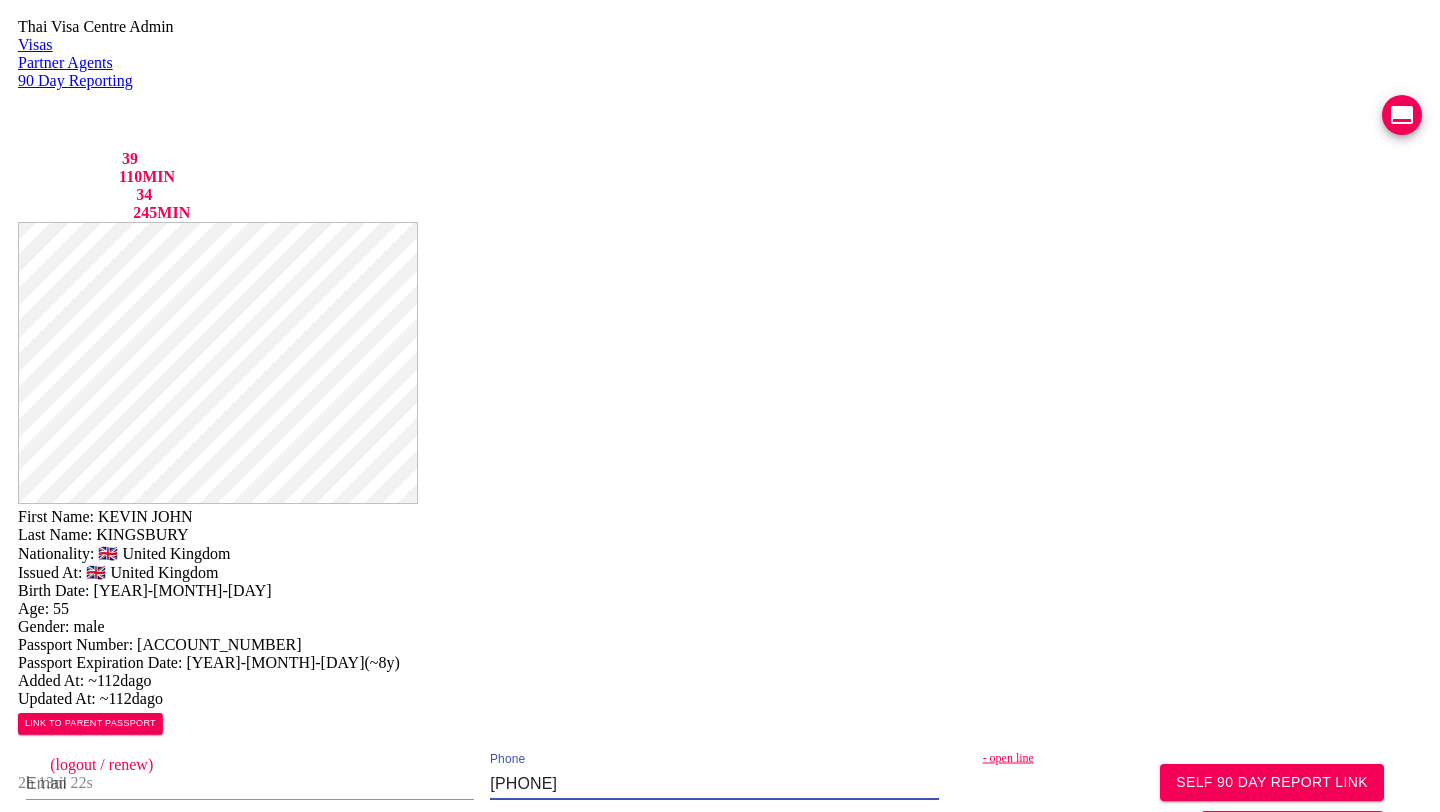 click on "[PHONE]" at bounding box center (714, 784) 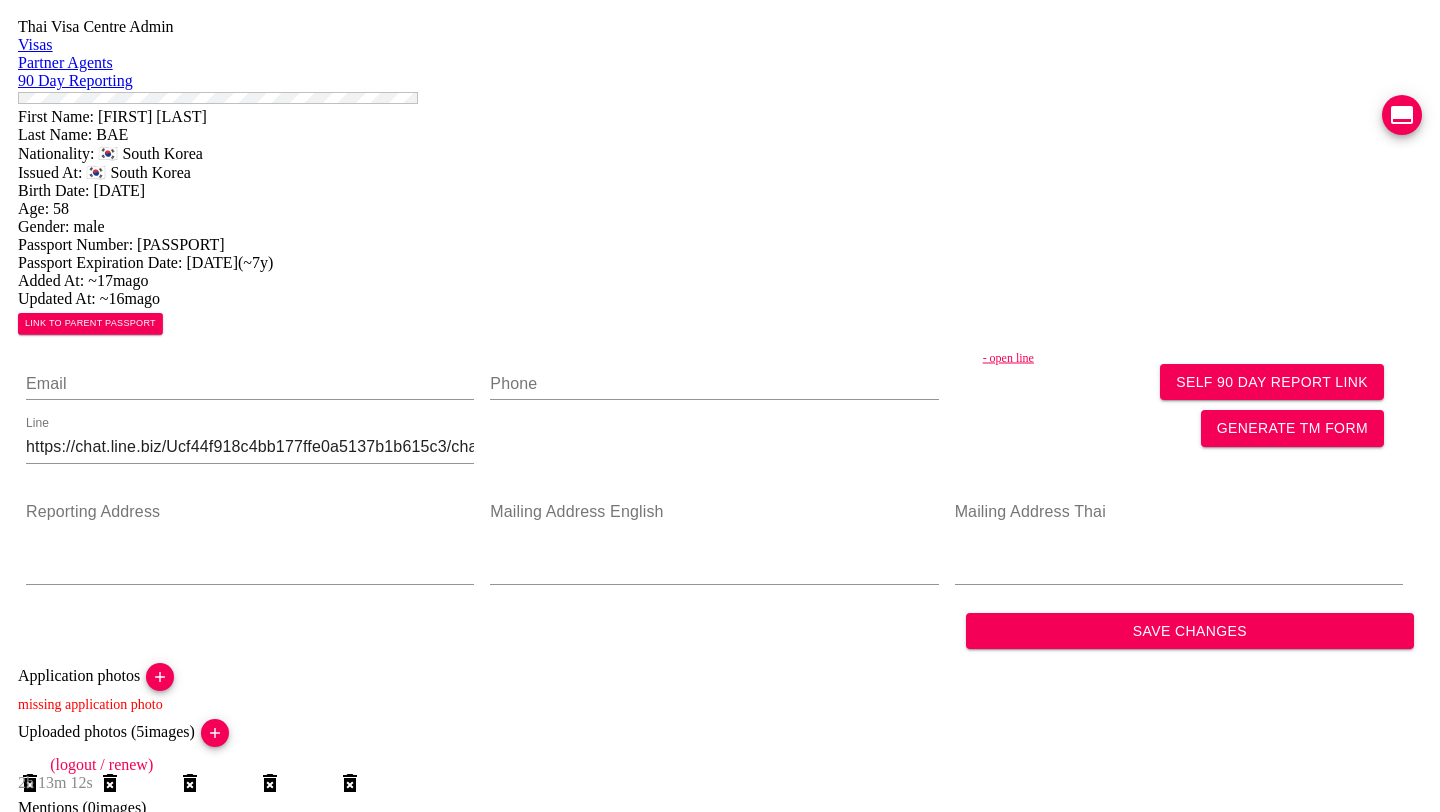 scroll, scrollTop: 0, scrollLeft: 0, axis: both 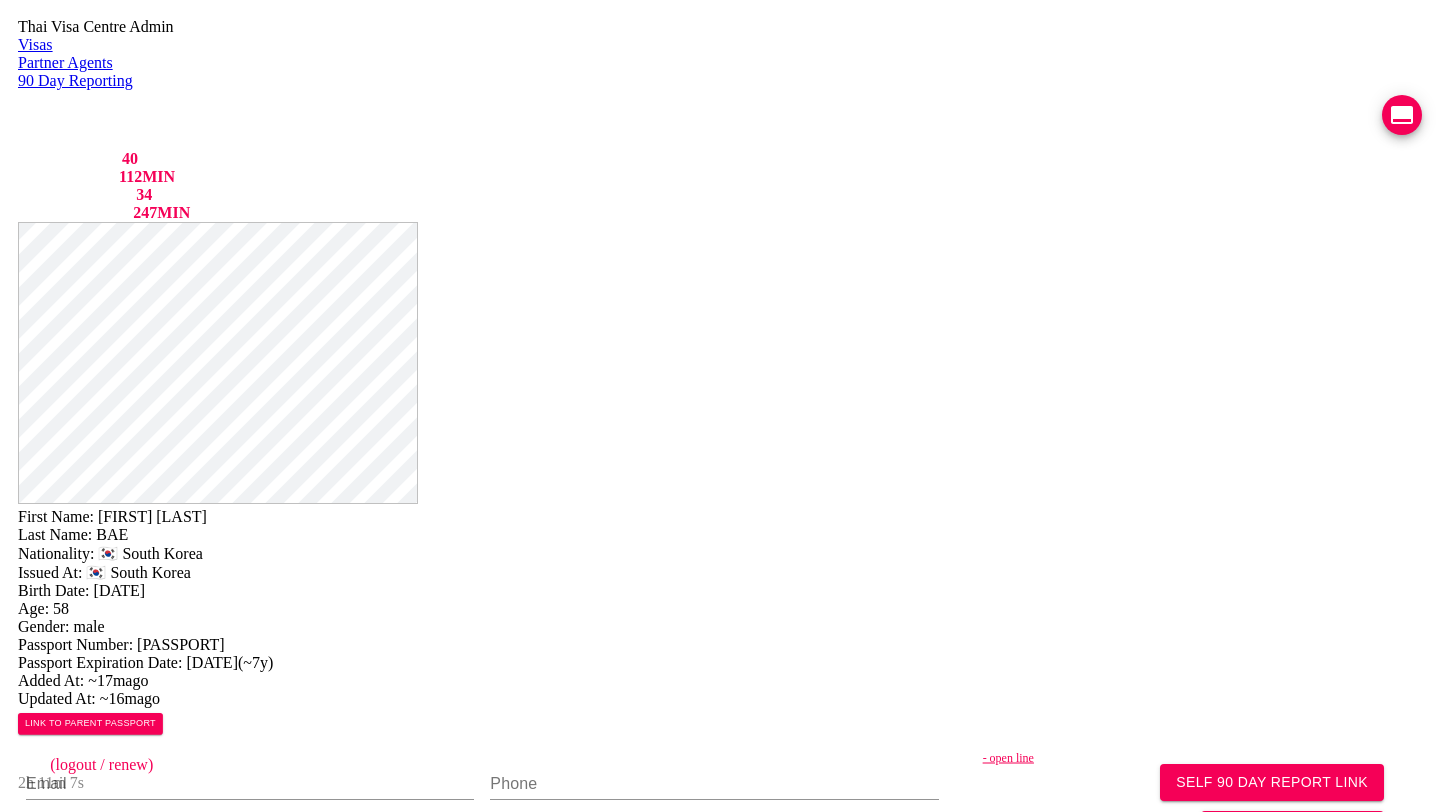 click on "First Name:   [FIRST] [LAST] Last Name:   [LAST] Nationality:   🇰🇷   [COUNTRY]   Issued At:   🇰🇷   [COUNTRY] Birth Date:   [DATE] Age:   [AGE] Gender:   male Passport Number:   [PASSPORT] Passport Expiration Date:   [DATE]  (  ~7y  ) Added At:   ~17m  ago Updated At:   ~16m  ago LINK TO PARENT PASSPORT SELF 90 DAY REPORT LINK GENERATE TM FORM Email Phone  - open line Line https://chat.line.biz/Ucf44f918c4bb177ffe0a5137b1b615c3/chat/U62179b758fd6dfd7855c47ac3feaa363 Reporting Address Mailing Address English Mailing Address Thai Save Changes Application photos  missing application photo Uploaded photos ( 5  images)  Mentions ( 0  images) no mentions Visa Stamps ADD VISA STAMP There are no records to display Reports ADD 90 DAY REPORT There are no records to display" at bounding box center (720, 897) 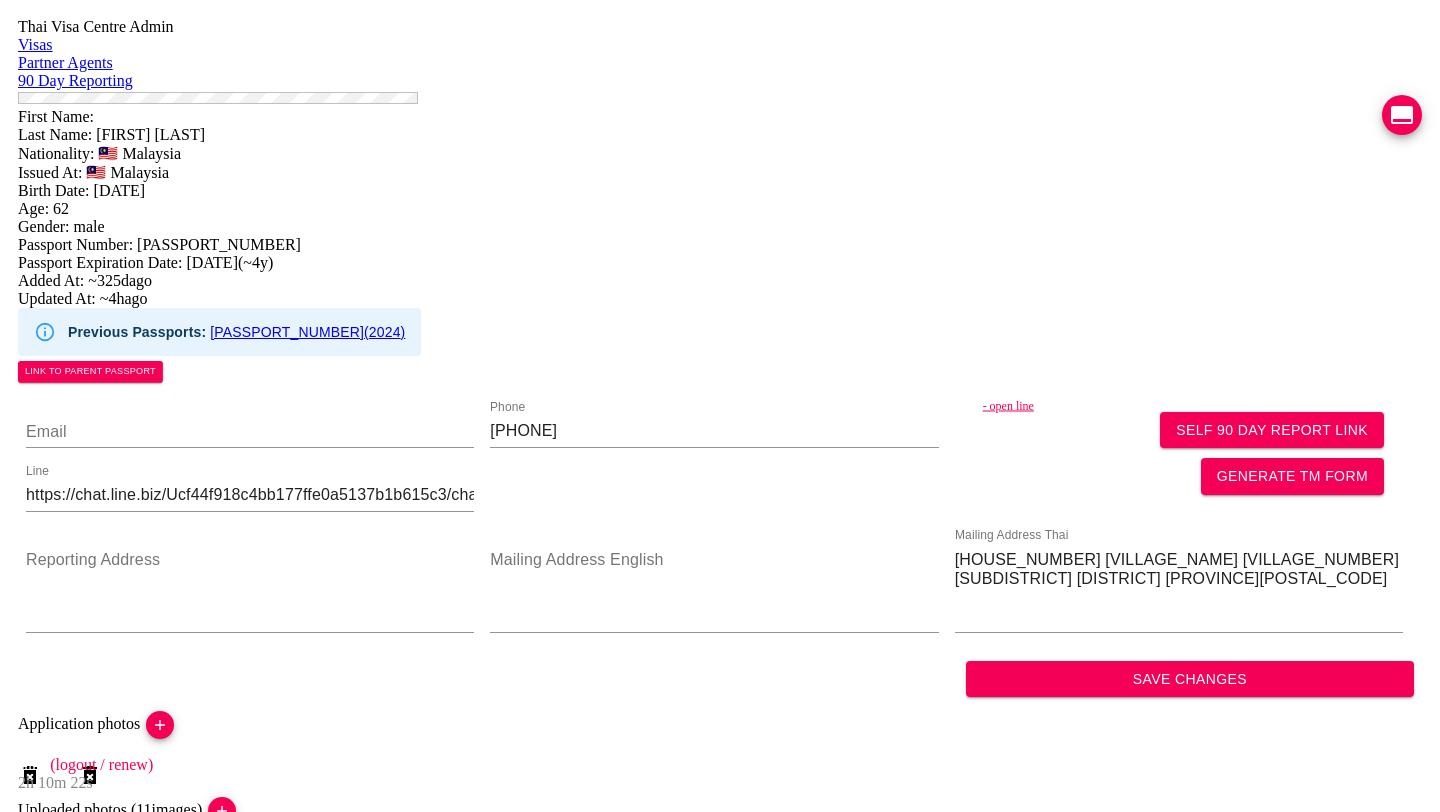 scroll, scrollTop: 0, scrollLeft: 0, axis: both 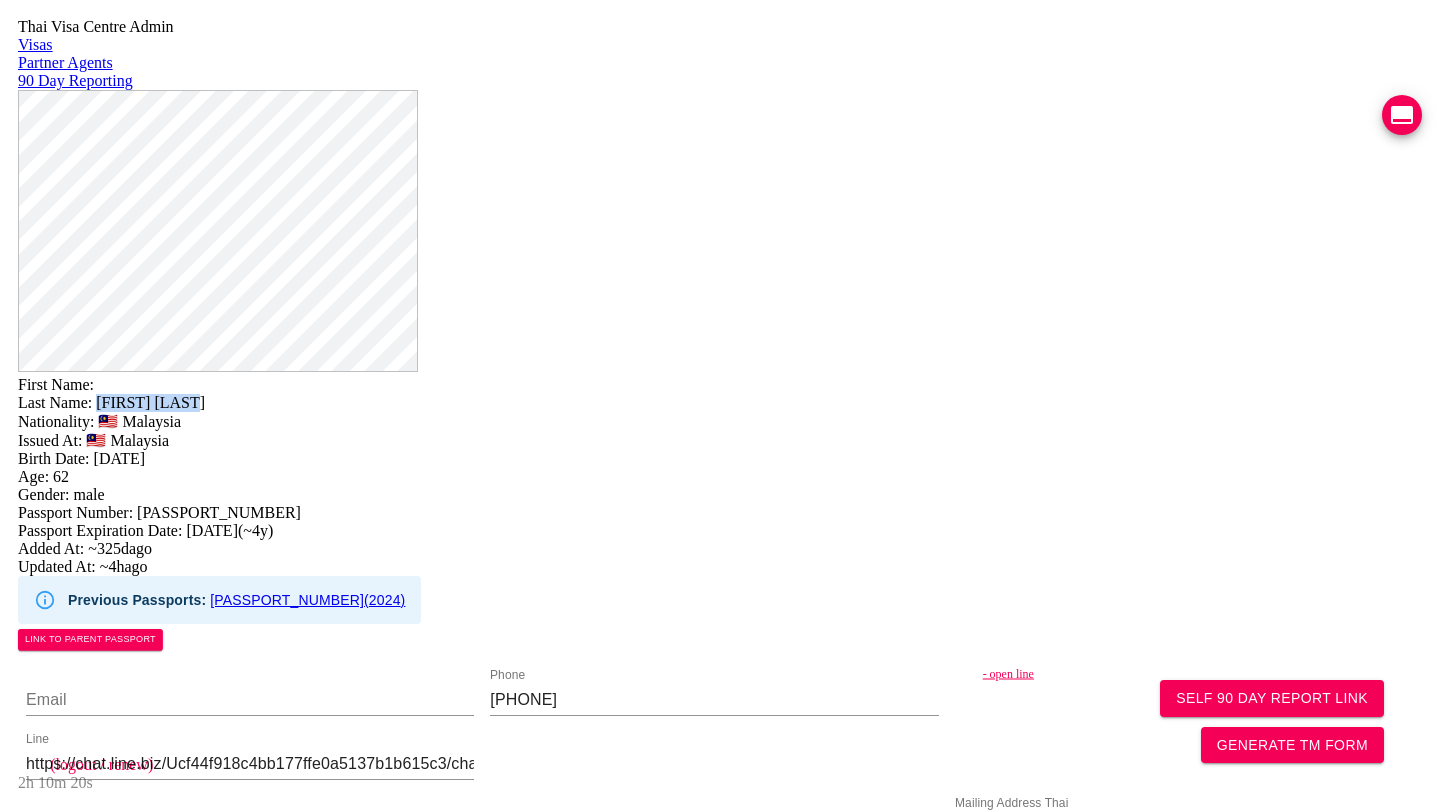 drag, startPoint x: 778, startPoint y: 67, endPoint x: 949, endPoint y: 68, distance: 171.00293 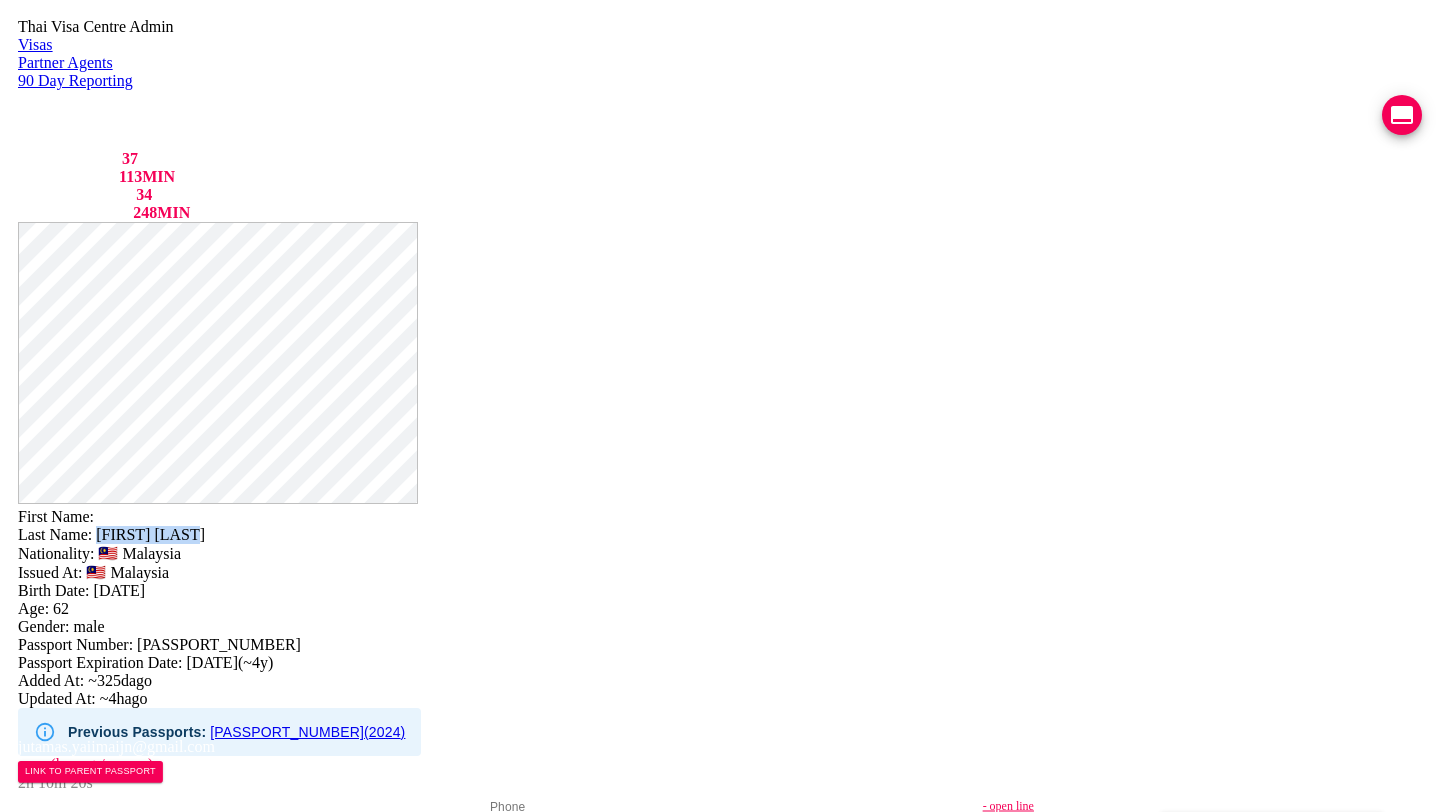 copy on "[FIRST] [LAST]" 